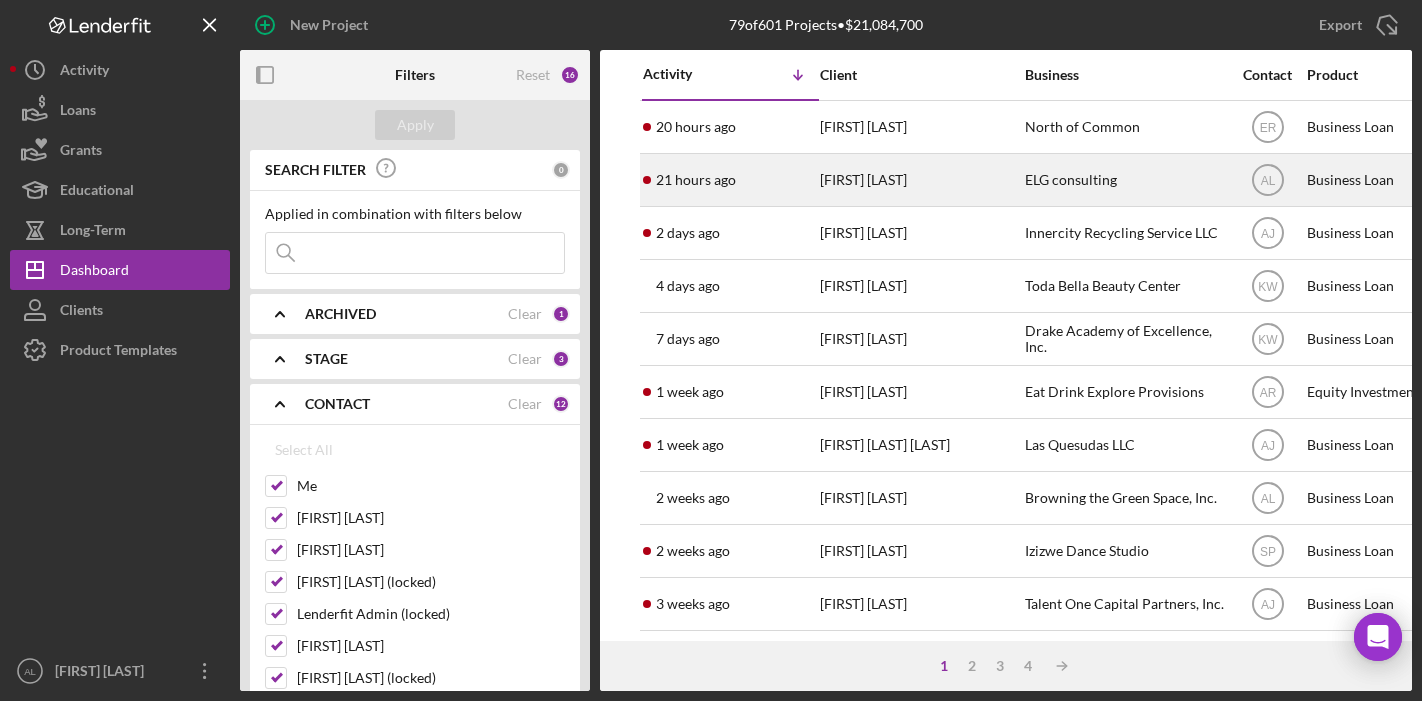 scroll, scrollTop: 0, scrollLeft: 0, axis: both 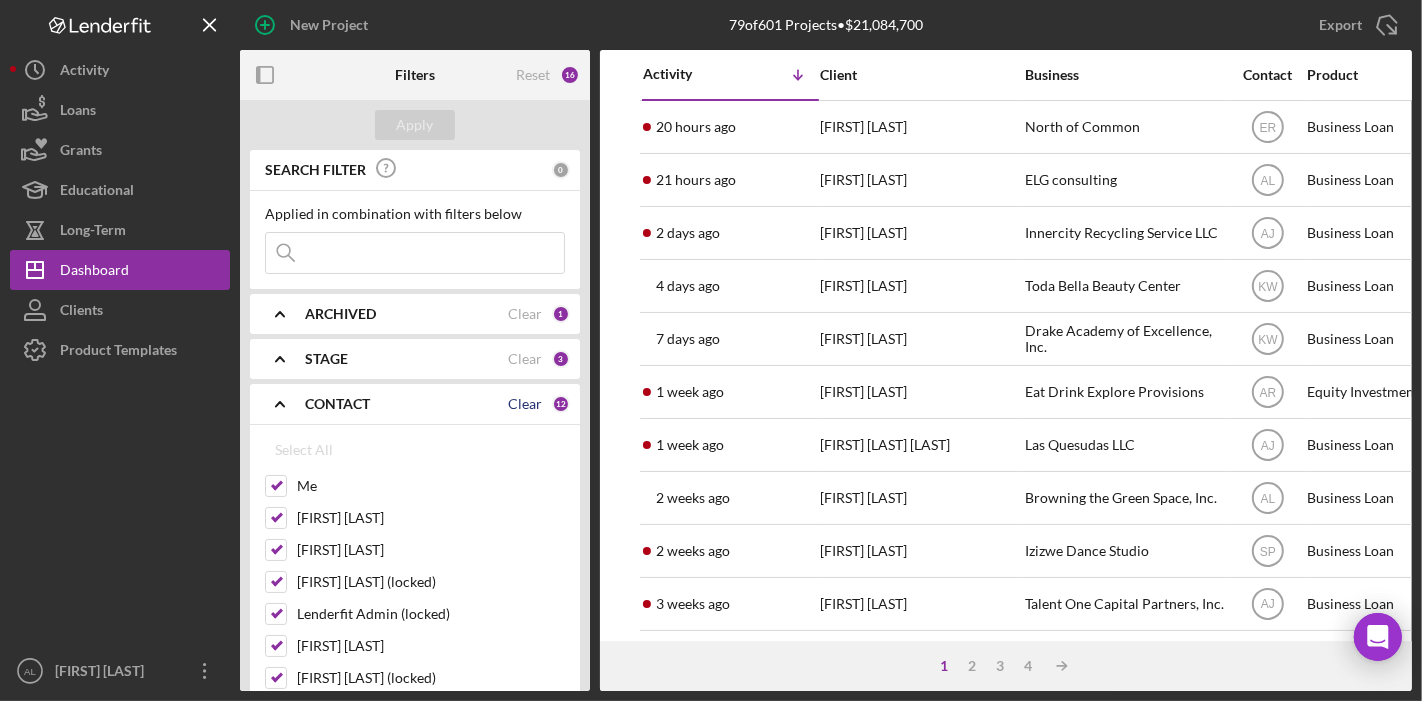 click on "Clear" at bounding box center (525, 404) 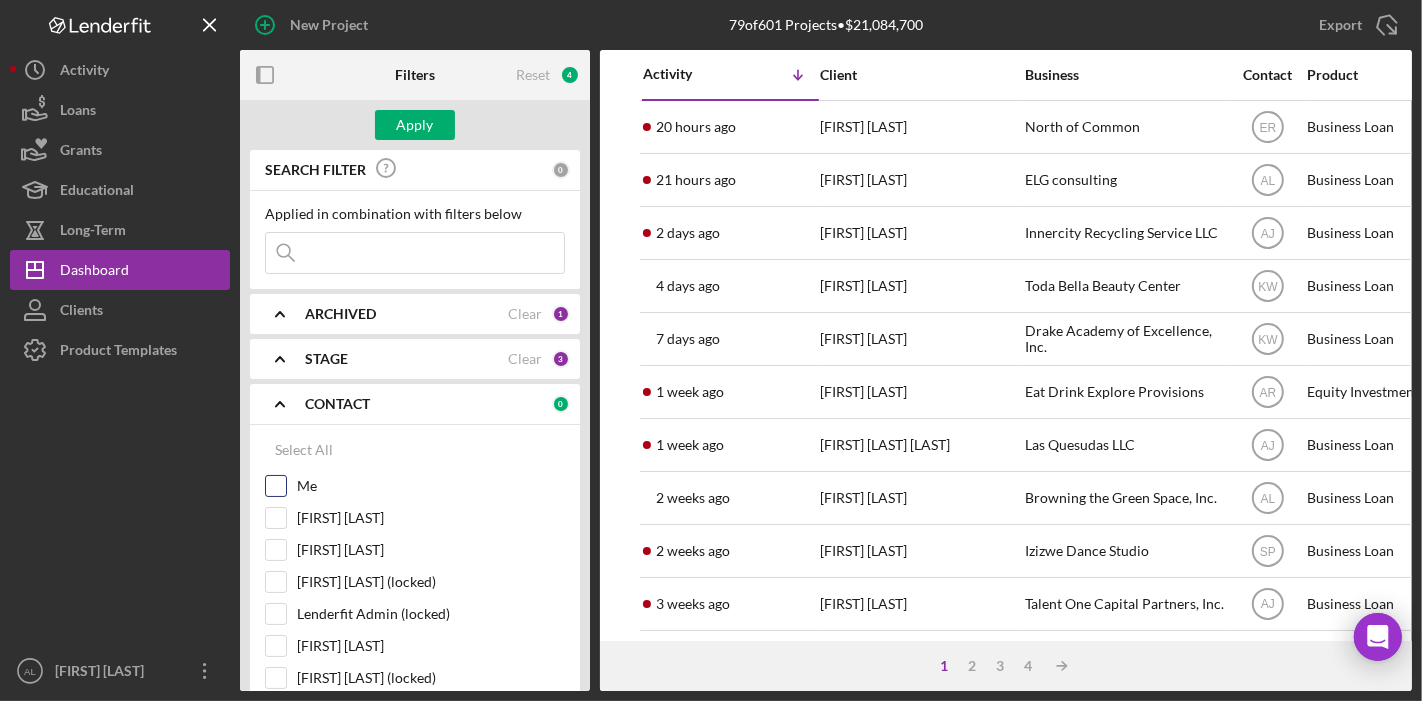 click on "Me" at bounding box center (276, 486) 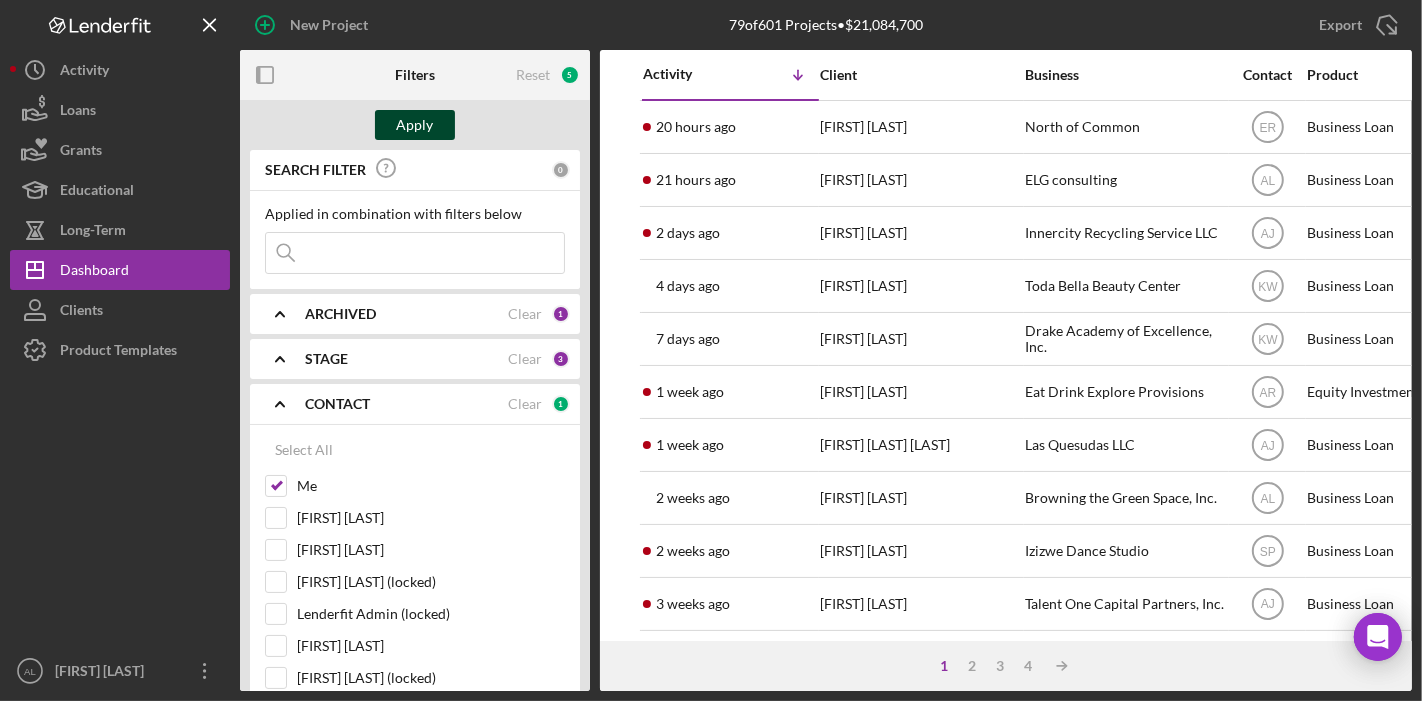 click on "Apply" at bounding box center [415, 125] 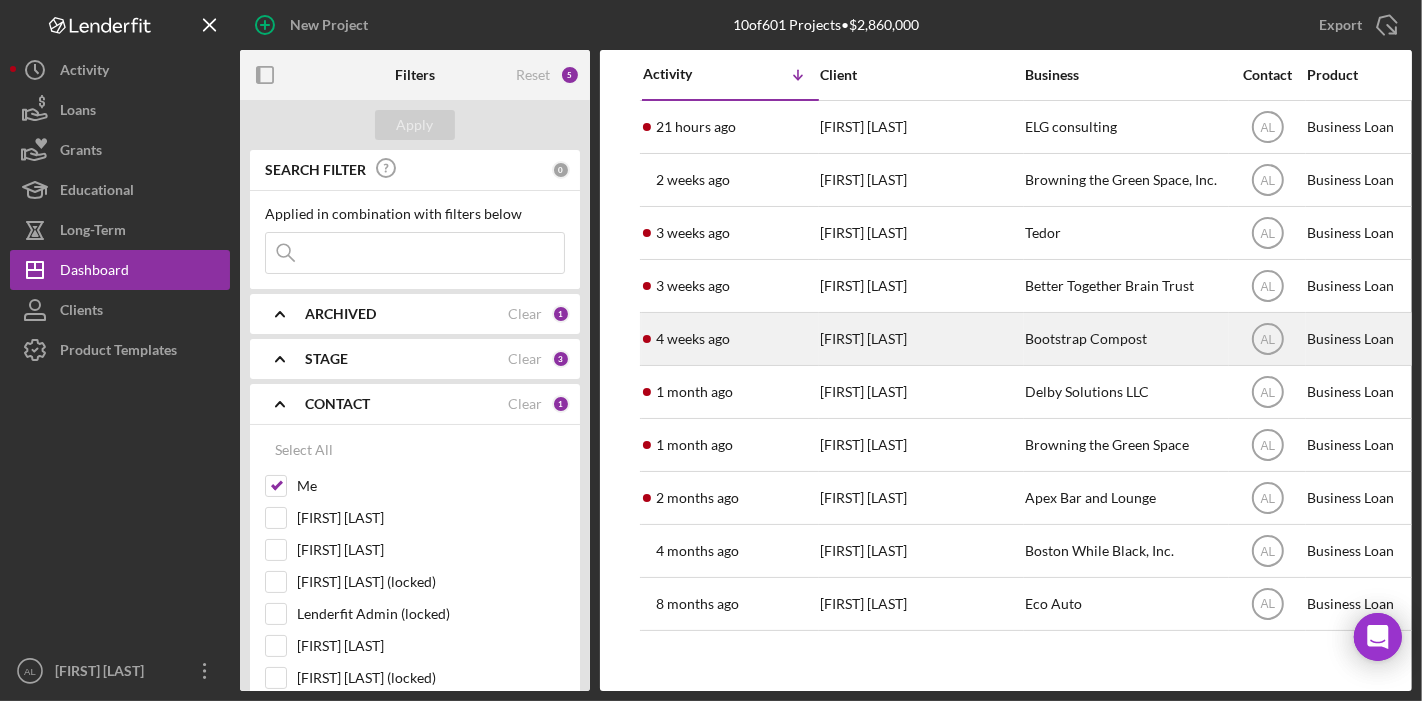 click on "Bootstrap Compost" at bounding box center (1125, 339) 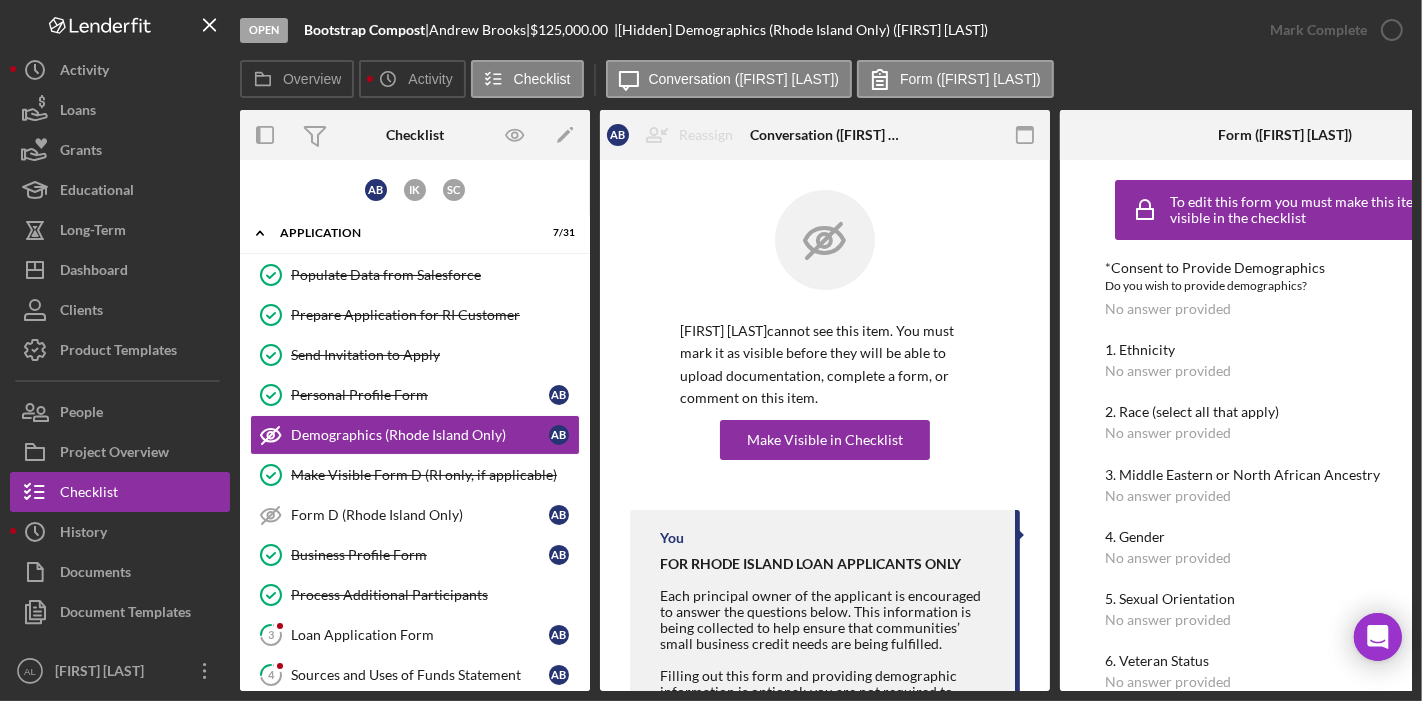 scroll, scrollTop: 9, scrollLeft: 0, axis: vertical 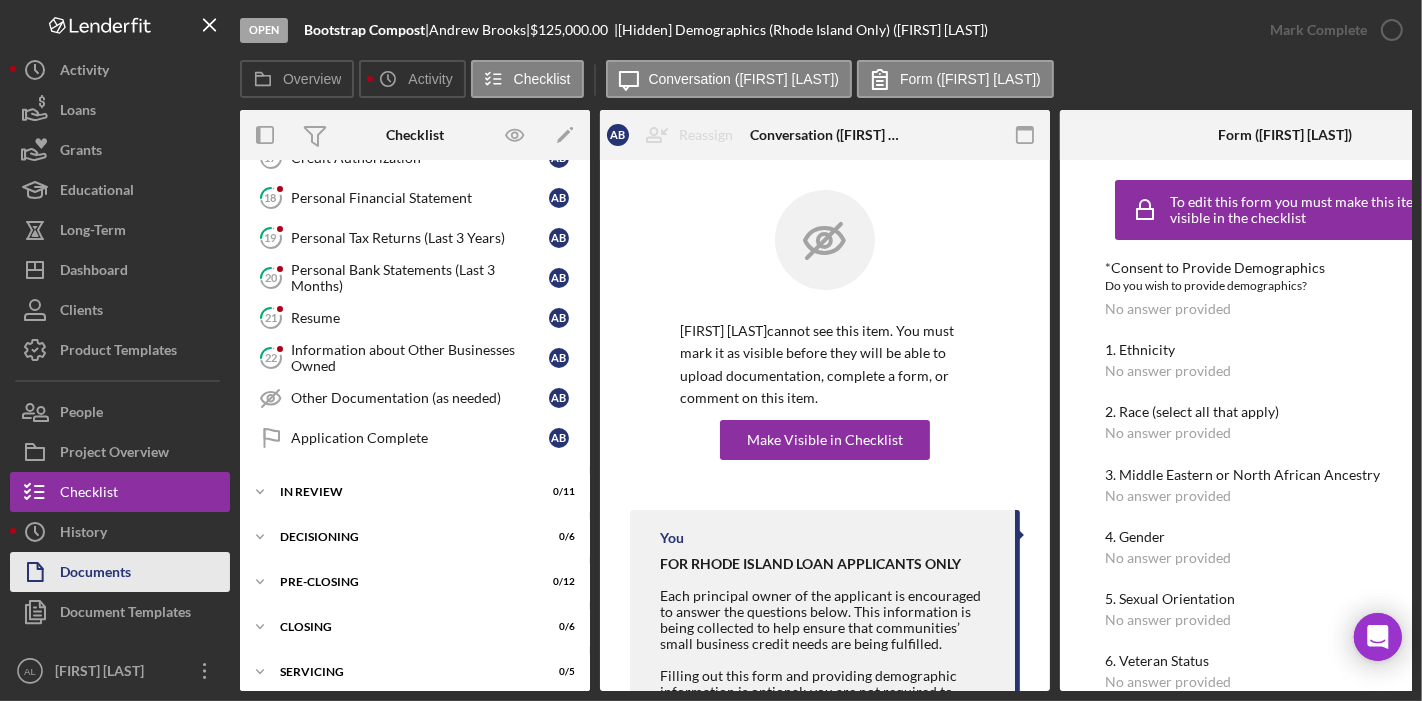 click on "Documents" at bounding box center [120, 572] 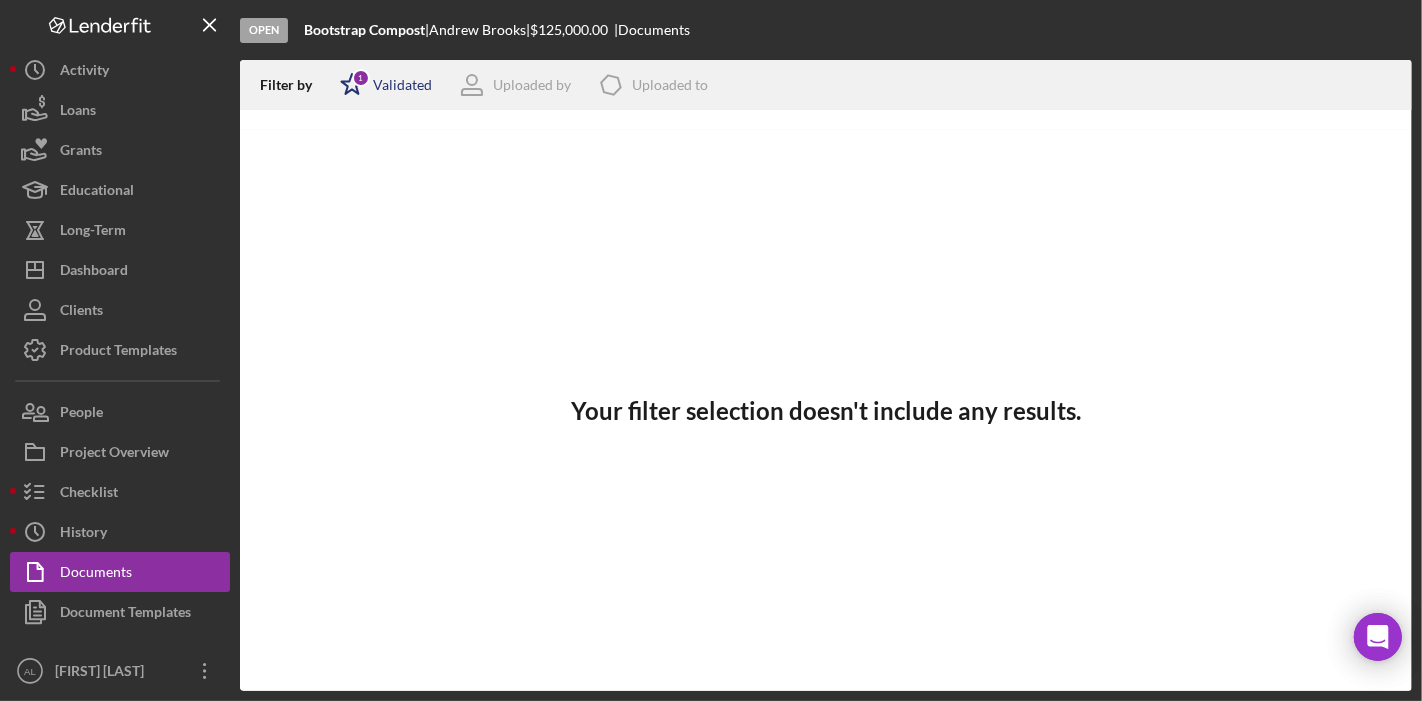 click on "Validated" at bounding box center (402, 85) 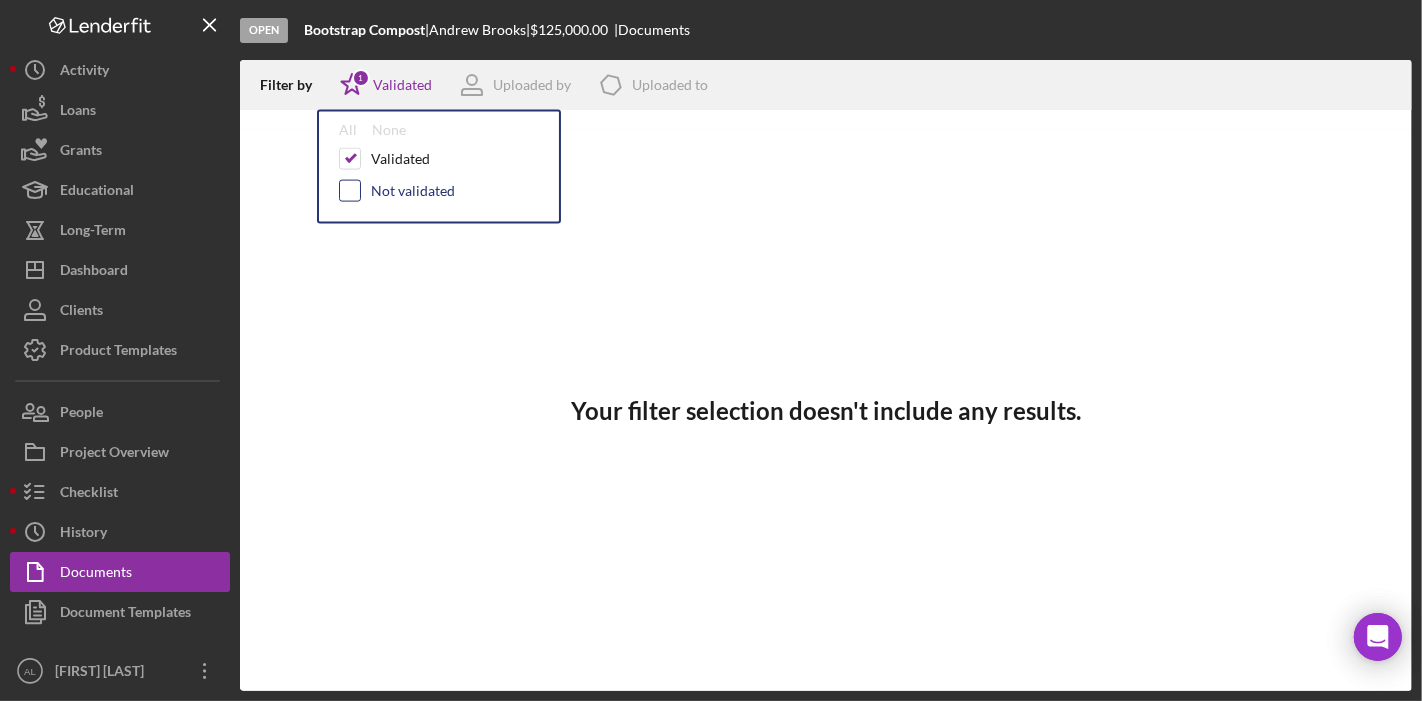 click at bounding box center (350, 191) 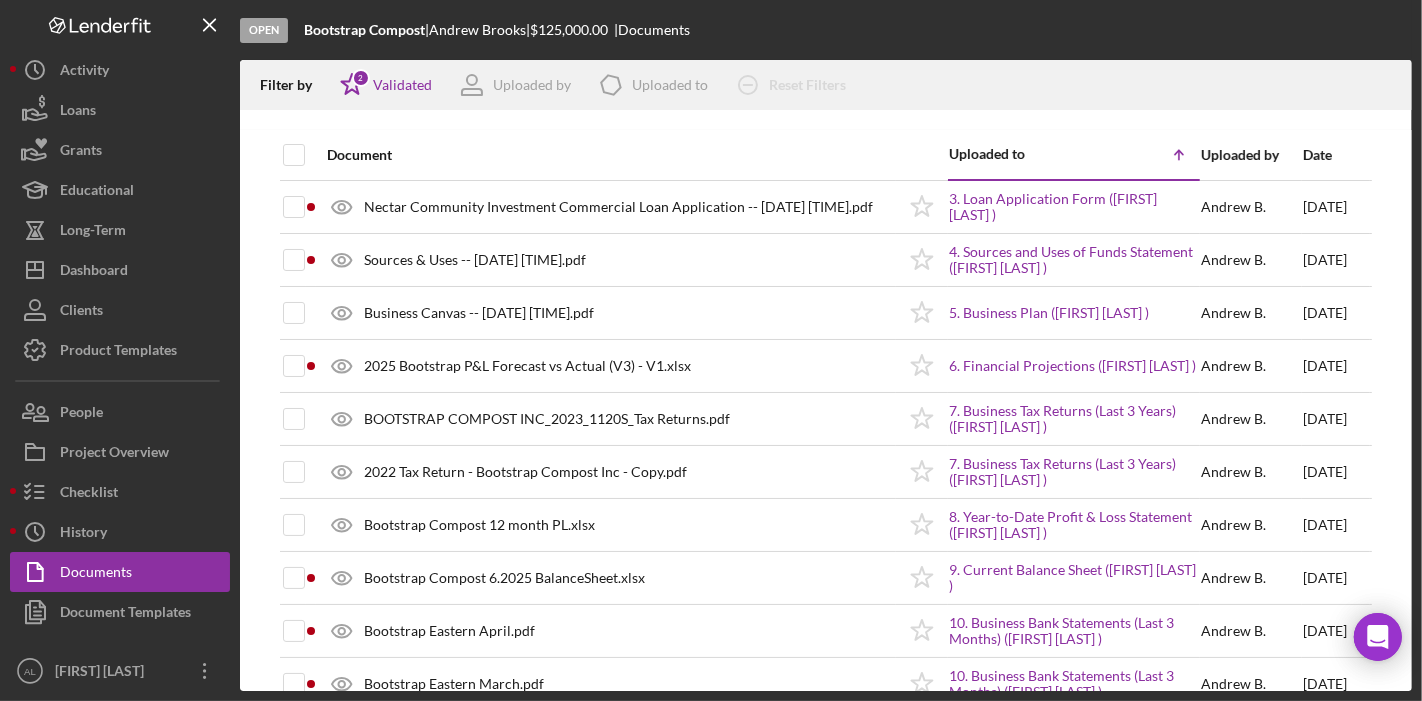 click on "Document" at bounding box center [611, 155] 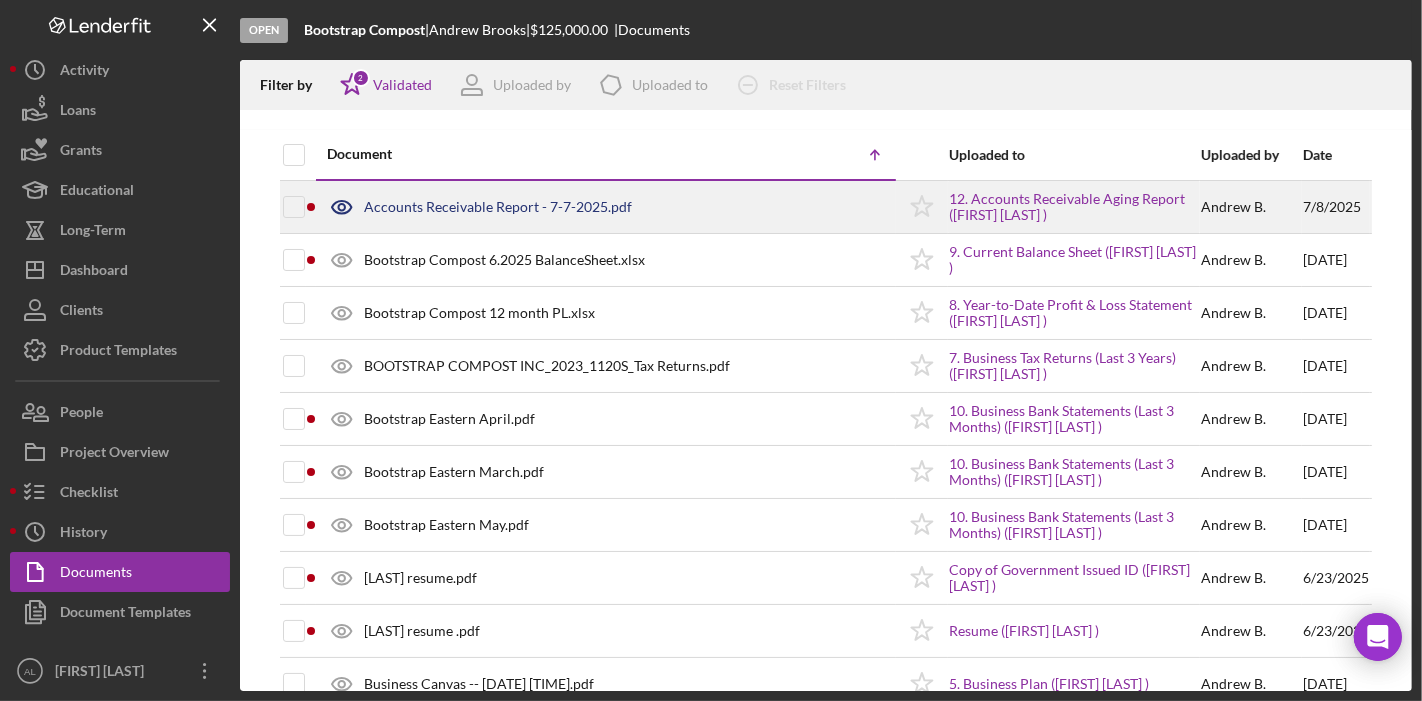click on "Accounts Receivable Report - 7-7-2025.pdf" at bounding box center (606, 207) 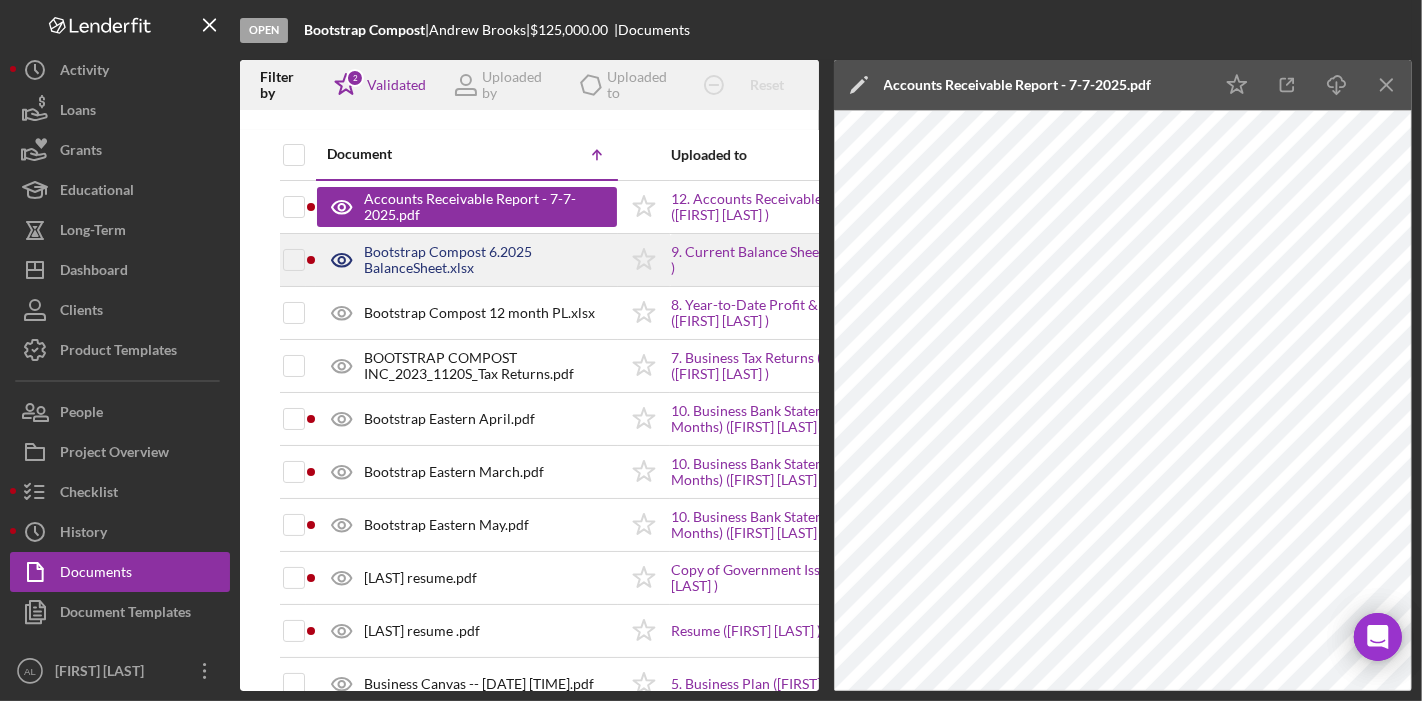 click on "Bootstrap Compost 6.2025 BalanceSheet.xlsx" at bounding box center (490, 260) 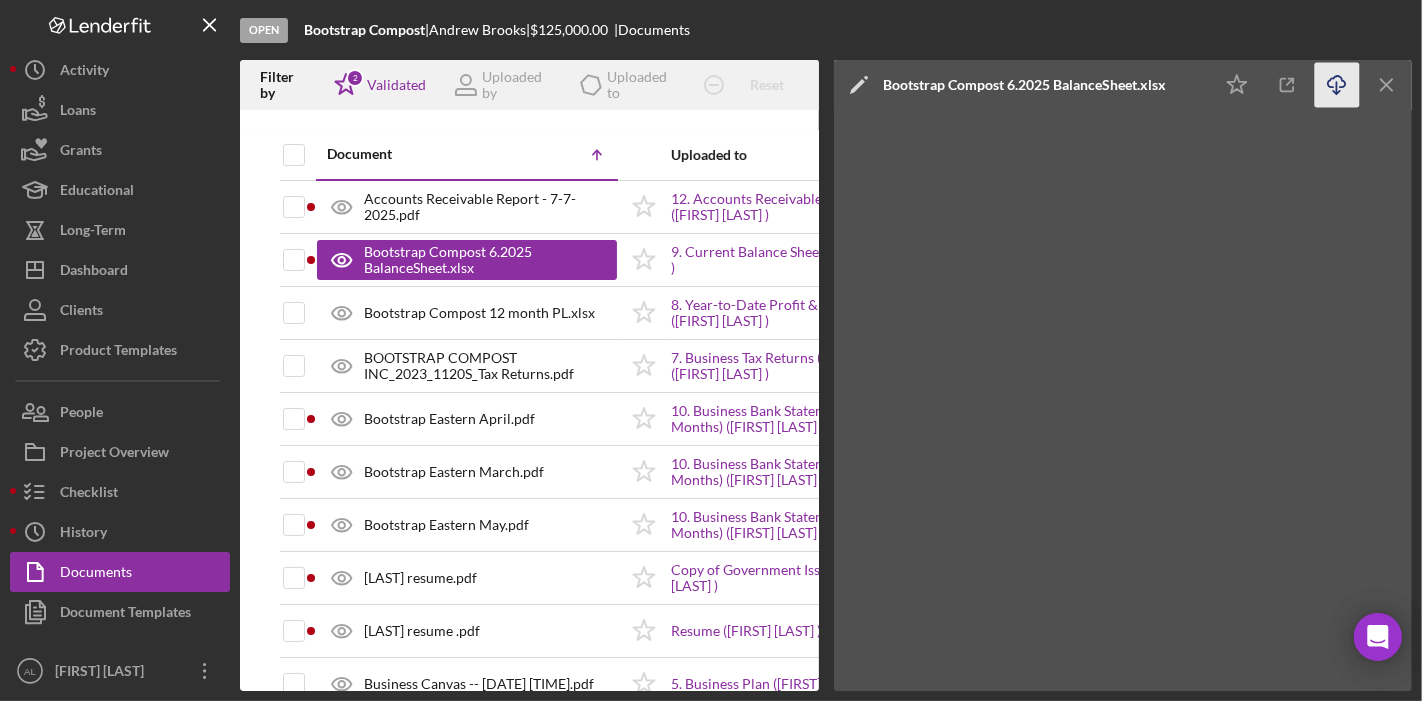 click 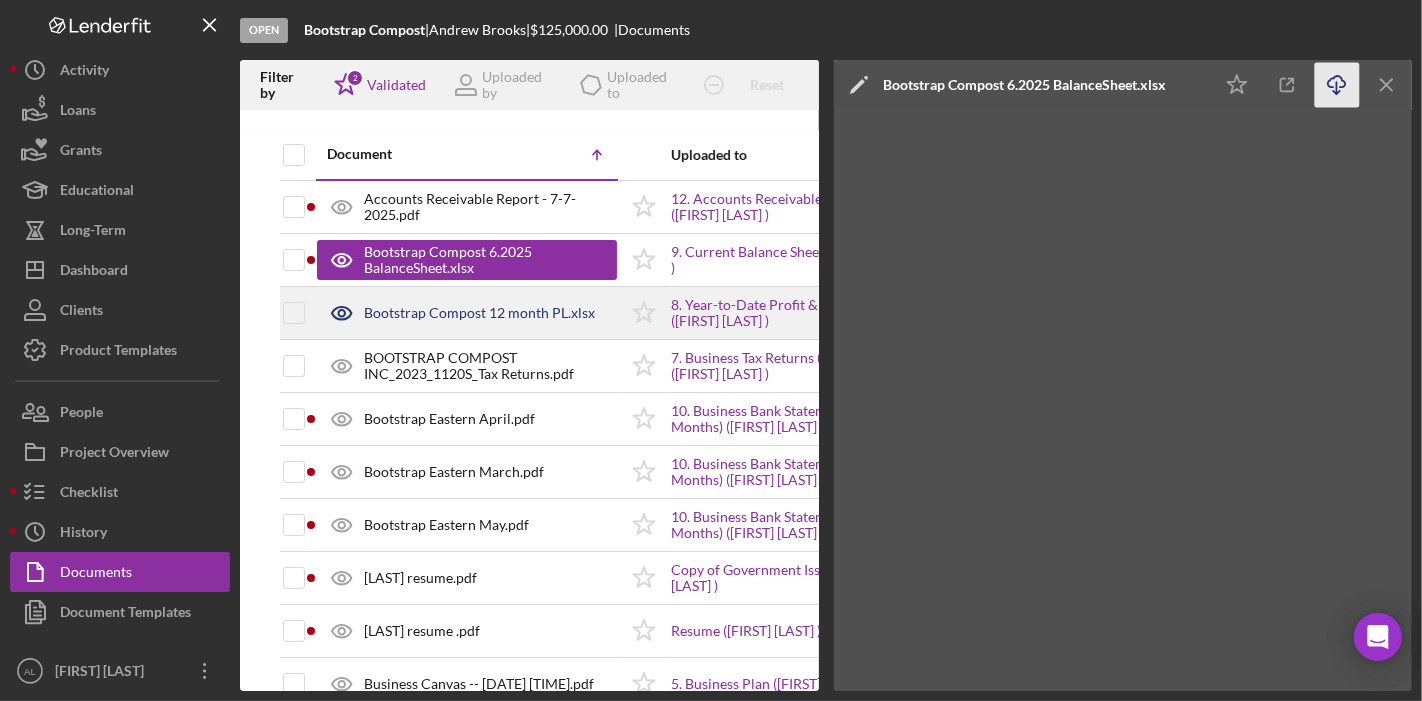 click on "Bootstrap Compost 12 month PL.xlsx" at bounding box center [479, 313] 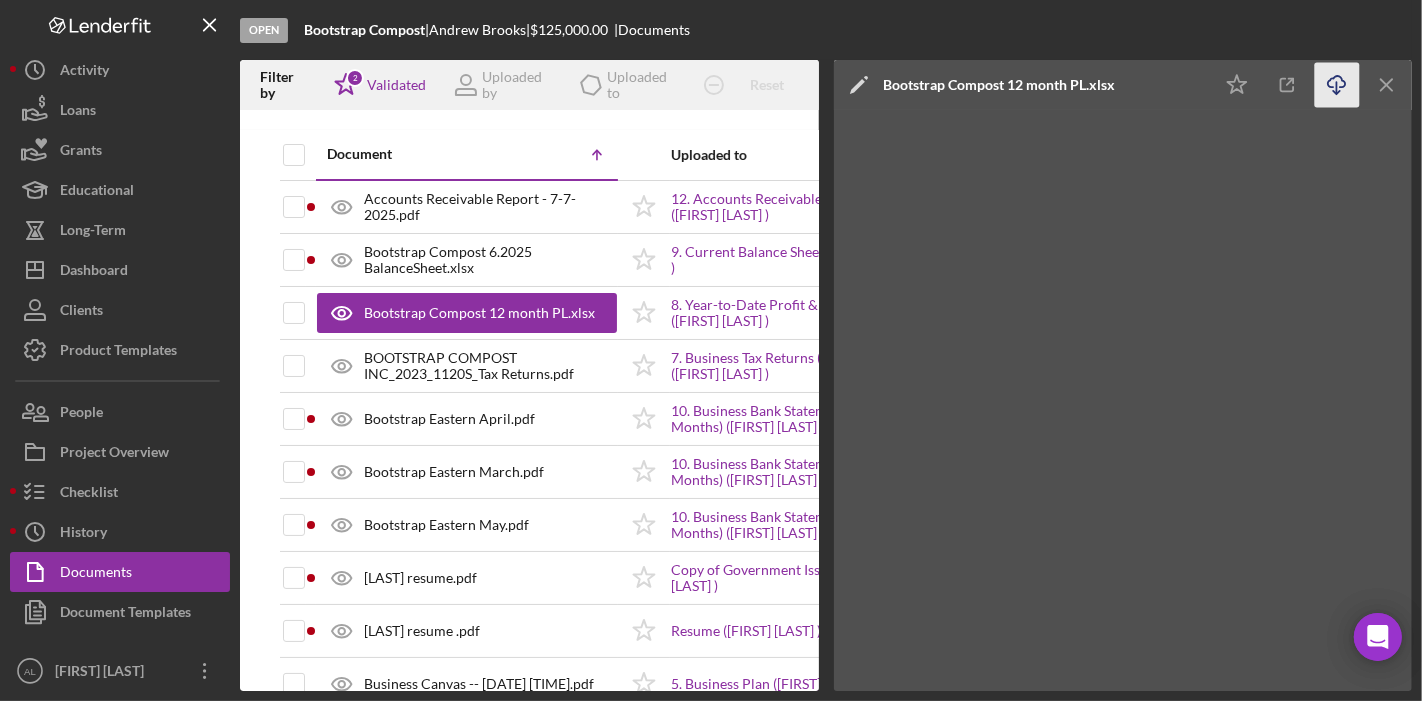 click on "Icon/Download" 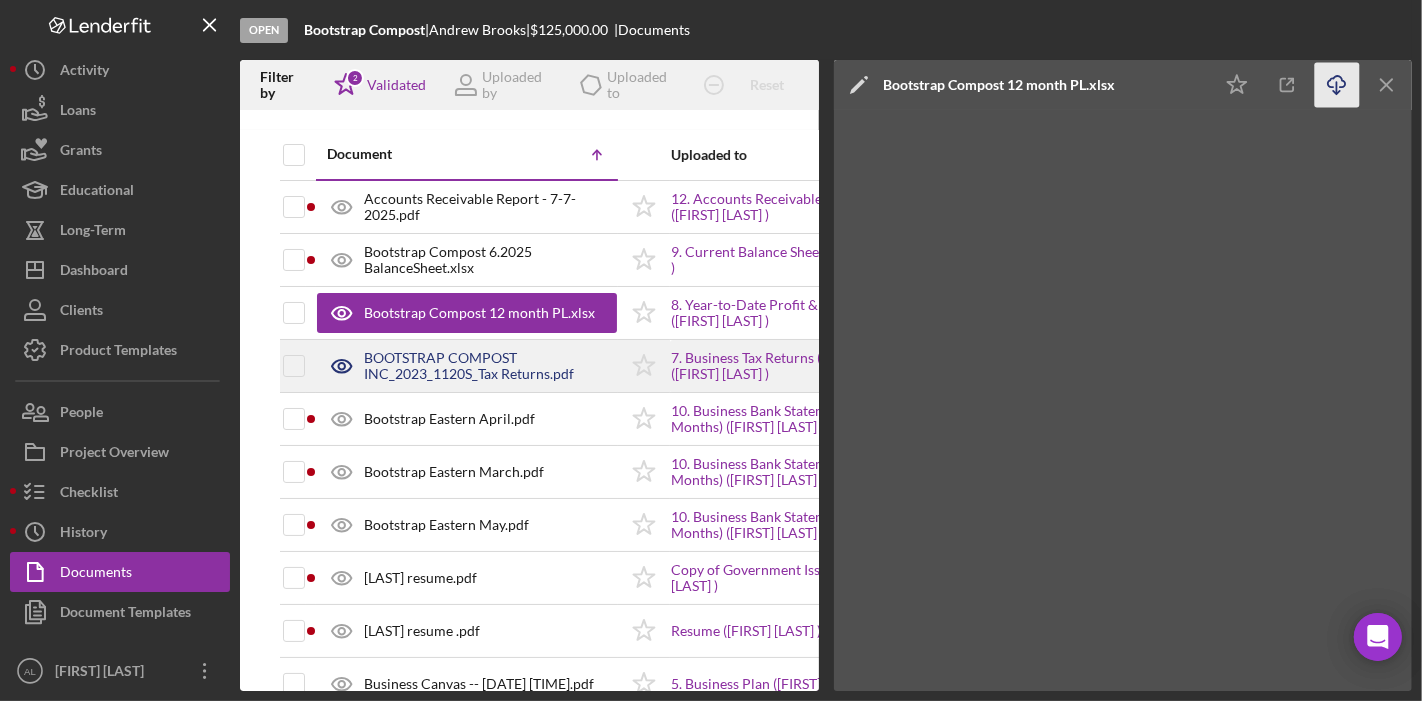 click on "BOOTSTRAP COMPOST INC_2023_1120S_Tax Returns.pdf" at bounding box center (490, 366) 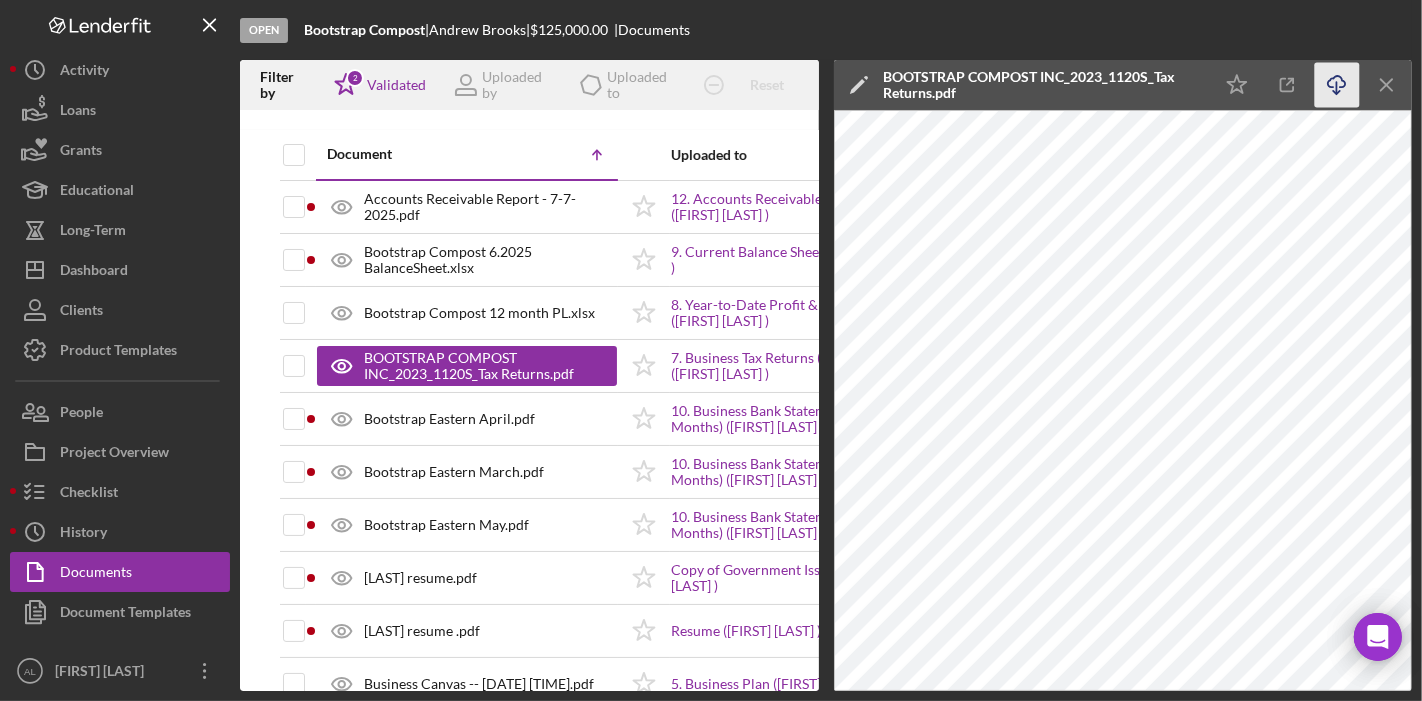 click on "Icon/Download" 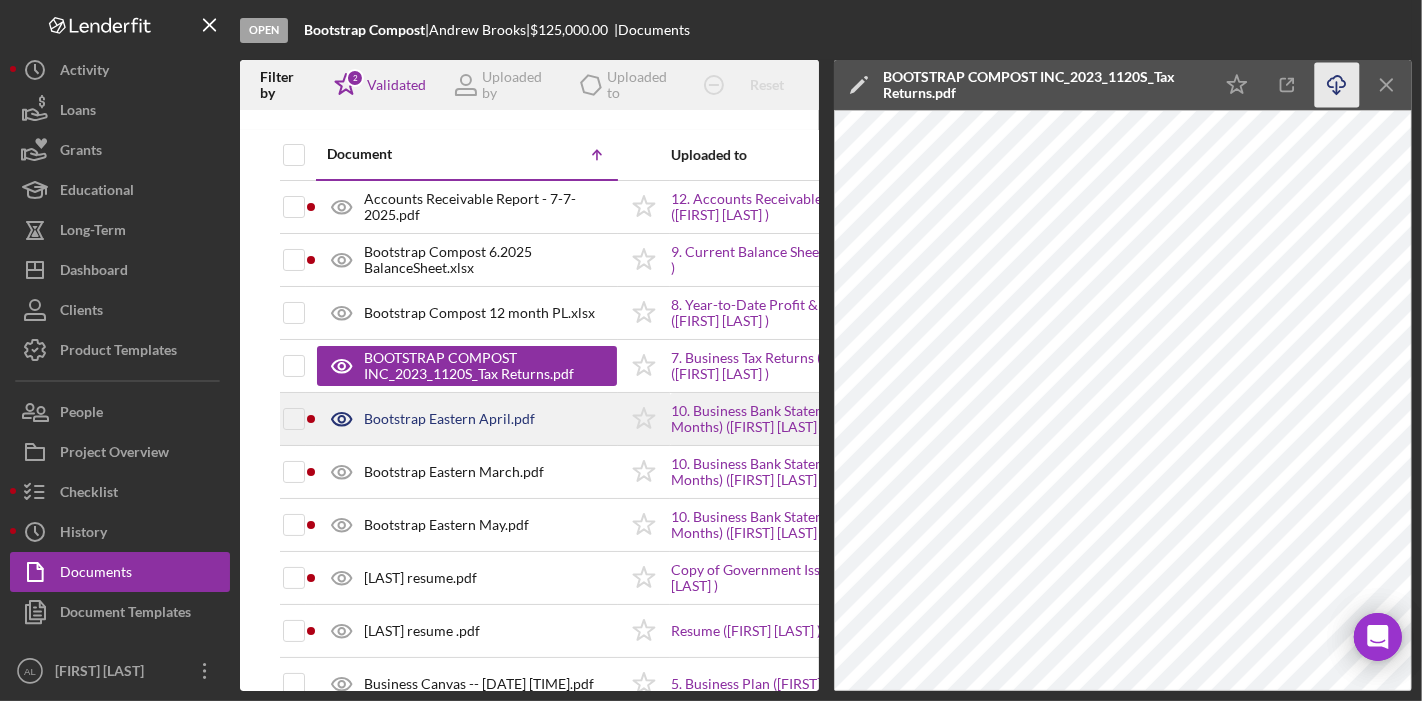 click on "Bootstrap Eastern April.pdf" at bounding box center (449, 419) 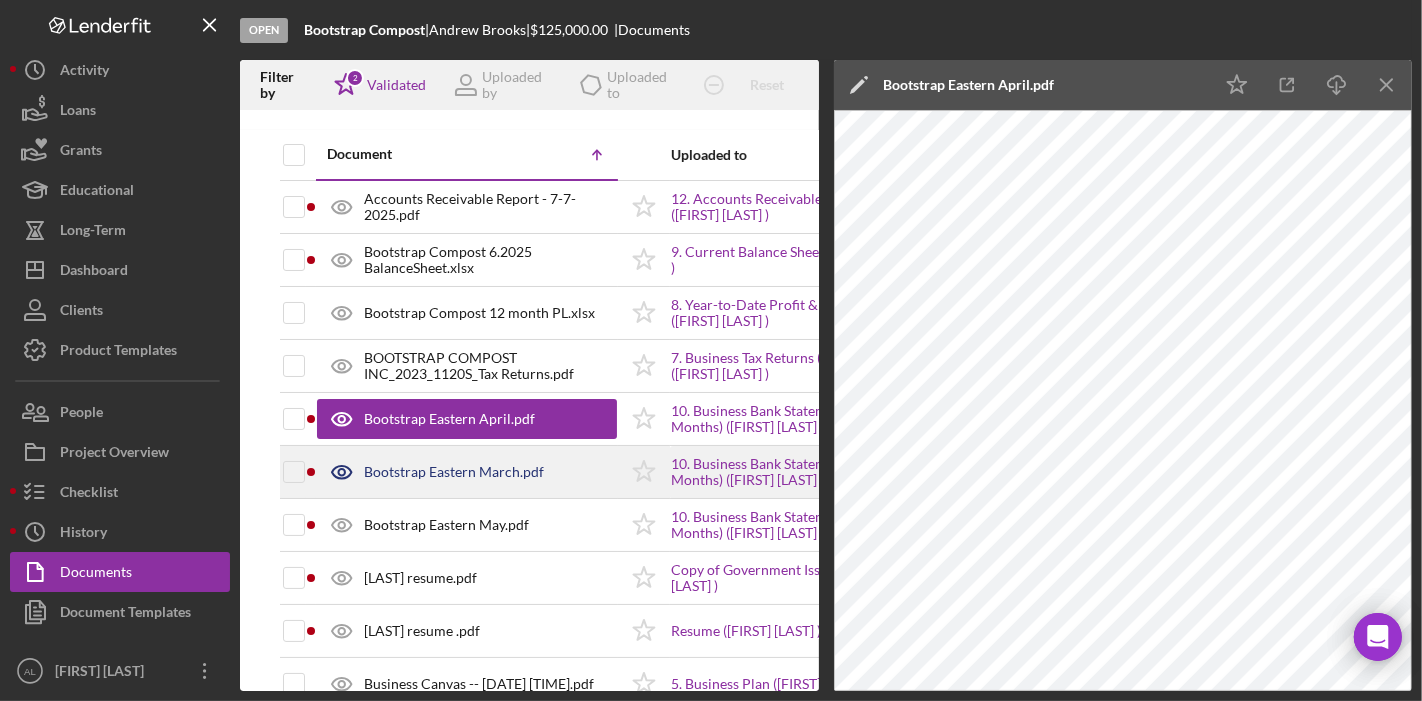 click on "Bootstrap Eastern March.pdf" at bounding box center (454, 472) 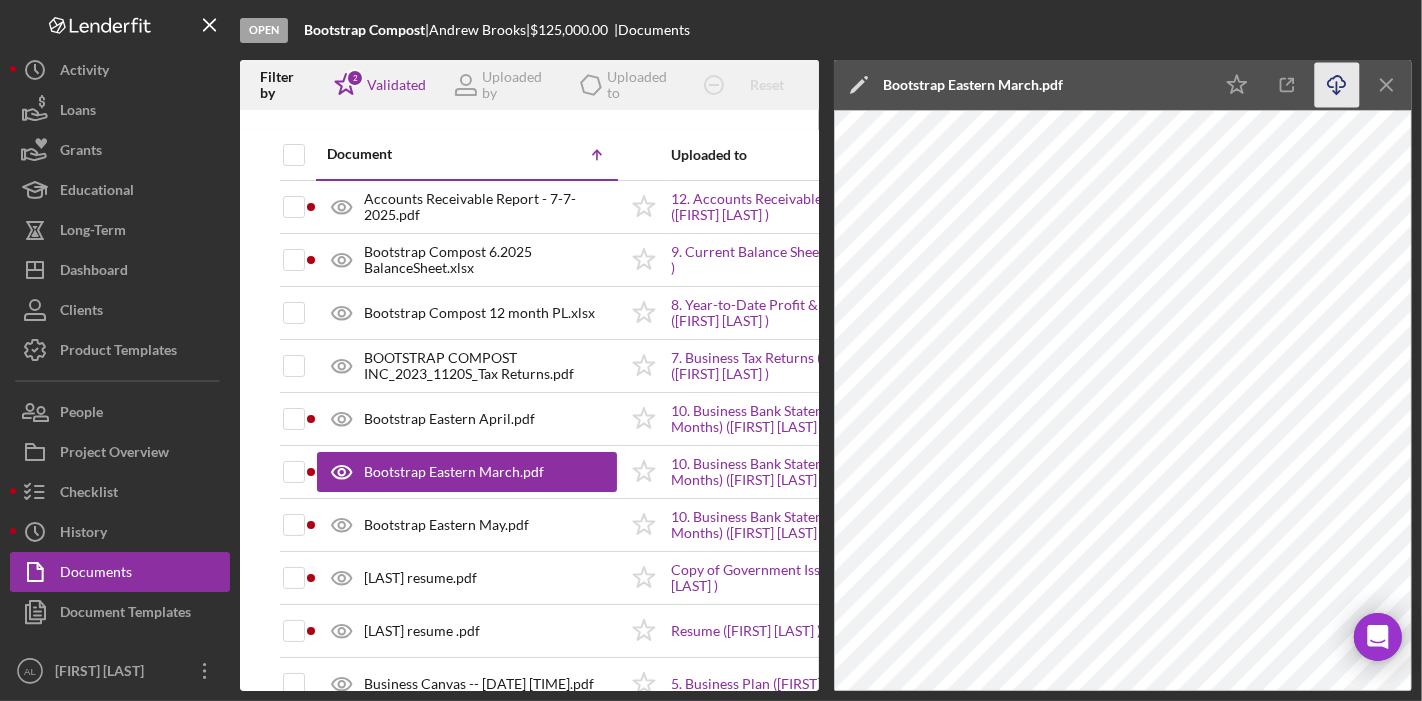 click on "Icon/Download" 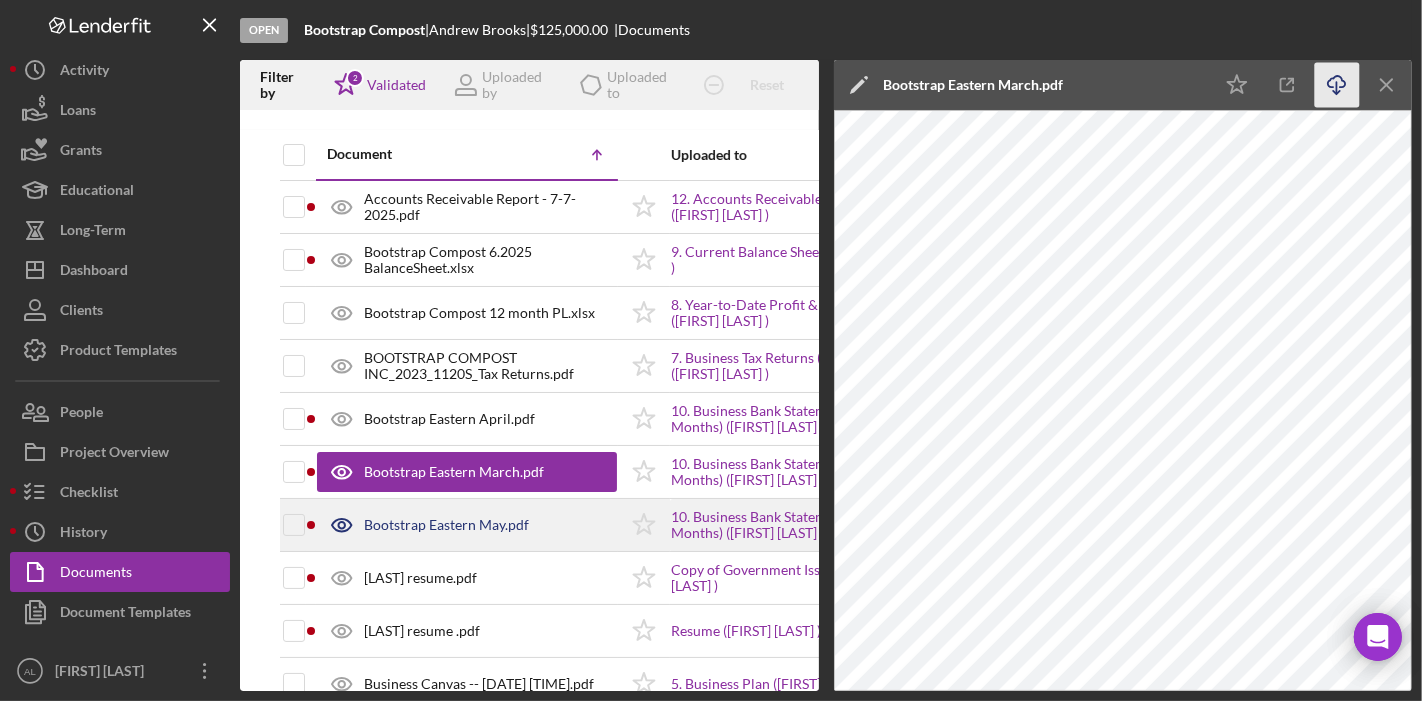 click on "Bootstrap Eastern May.pdf" at bounding box center [446, 525] 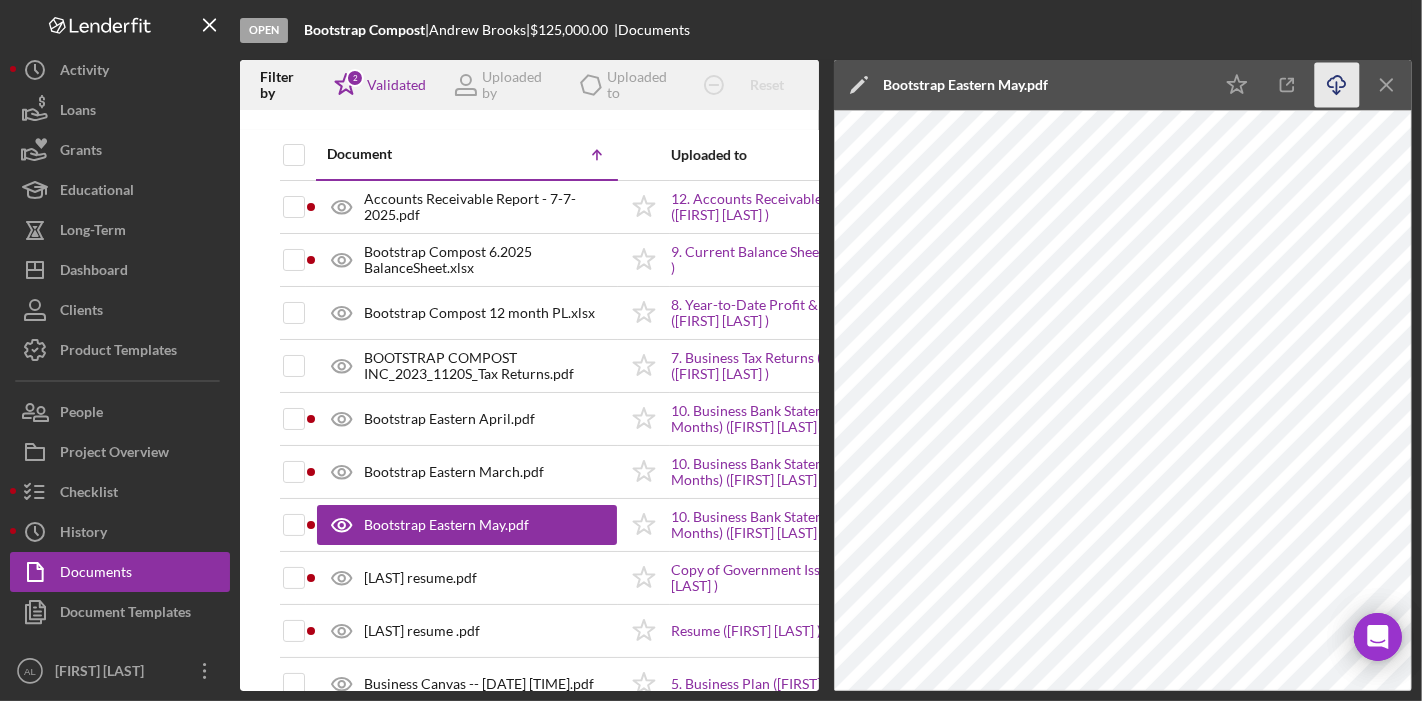 click on "Icon/Download" 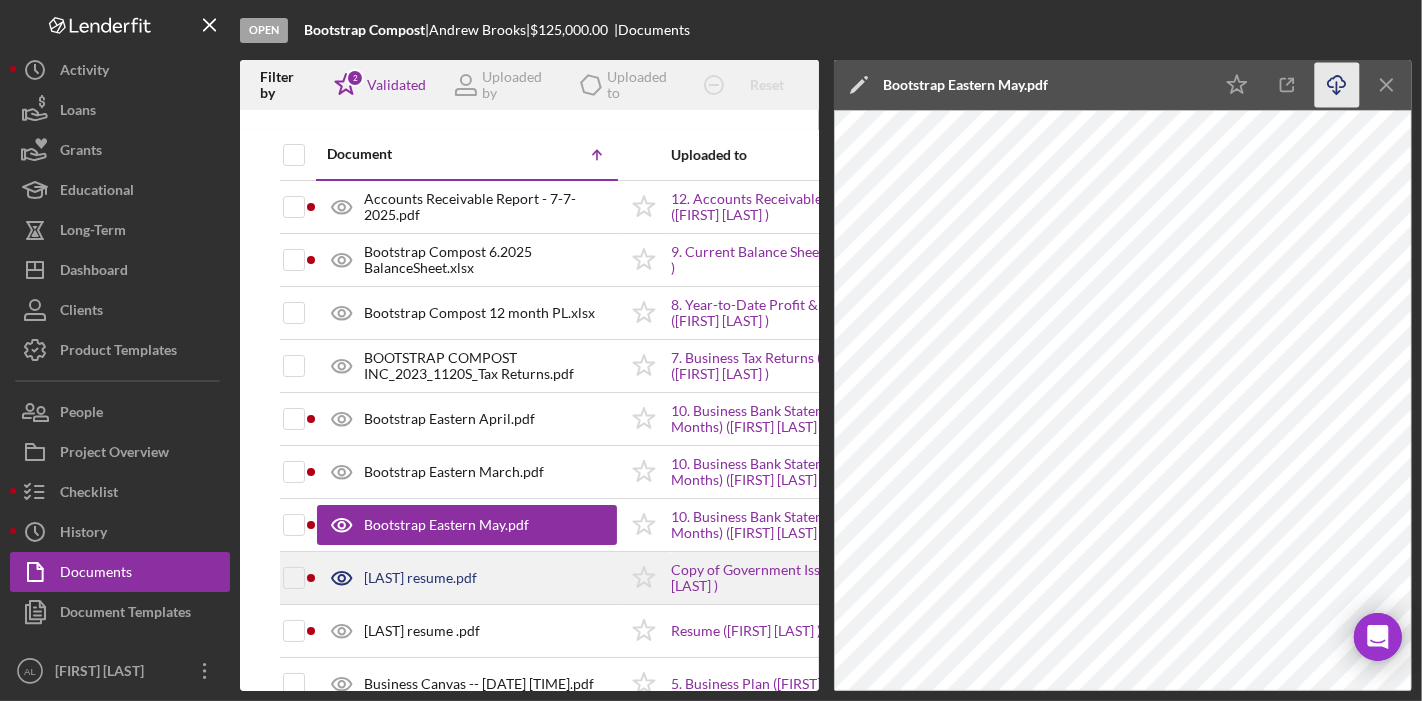 click on "[LAST] resume.pdf" at bounding box center [467, 578] 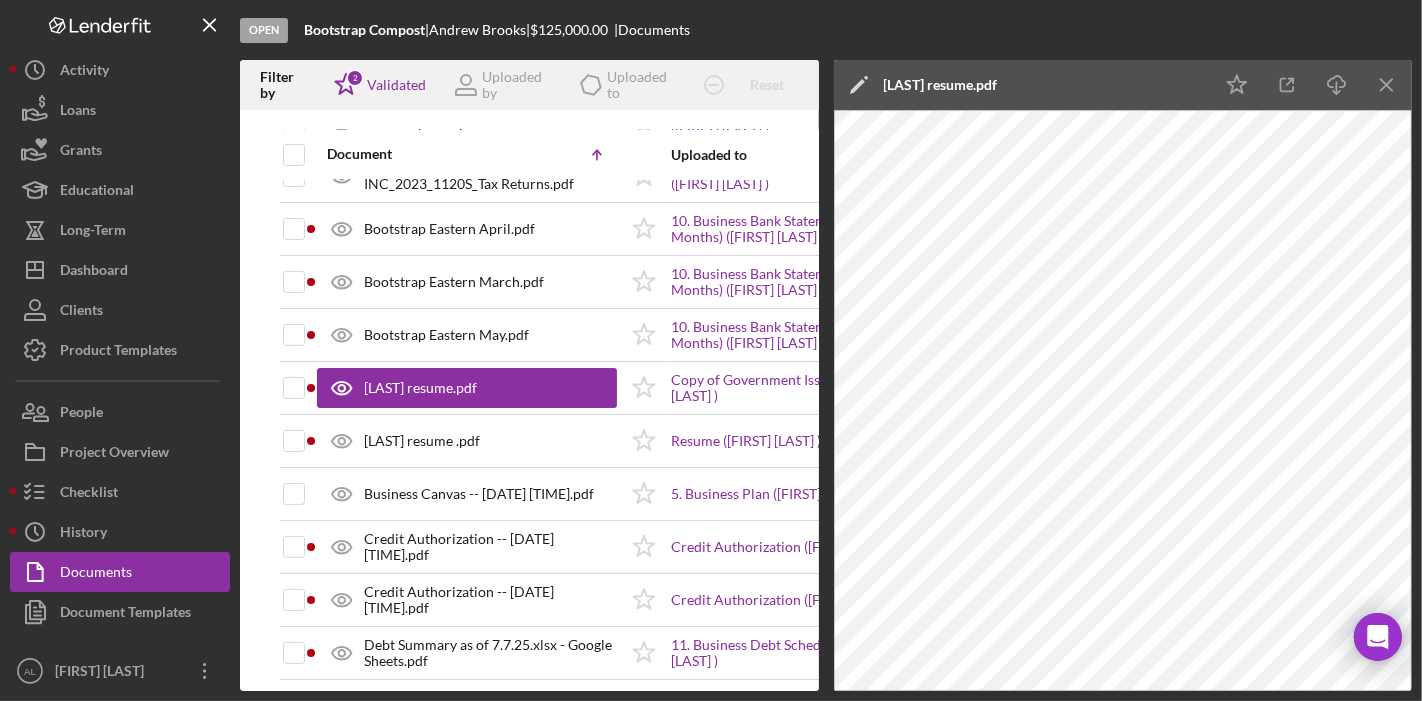 scroll, scrollTop: 246, scrollLeft: 0, axis: vertical 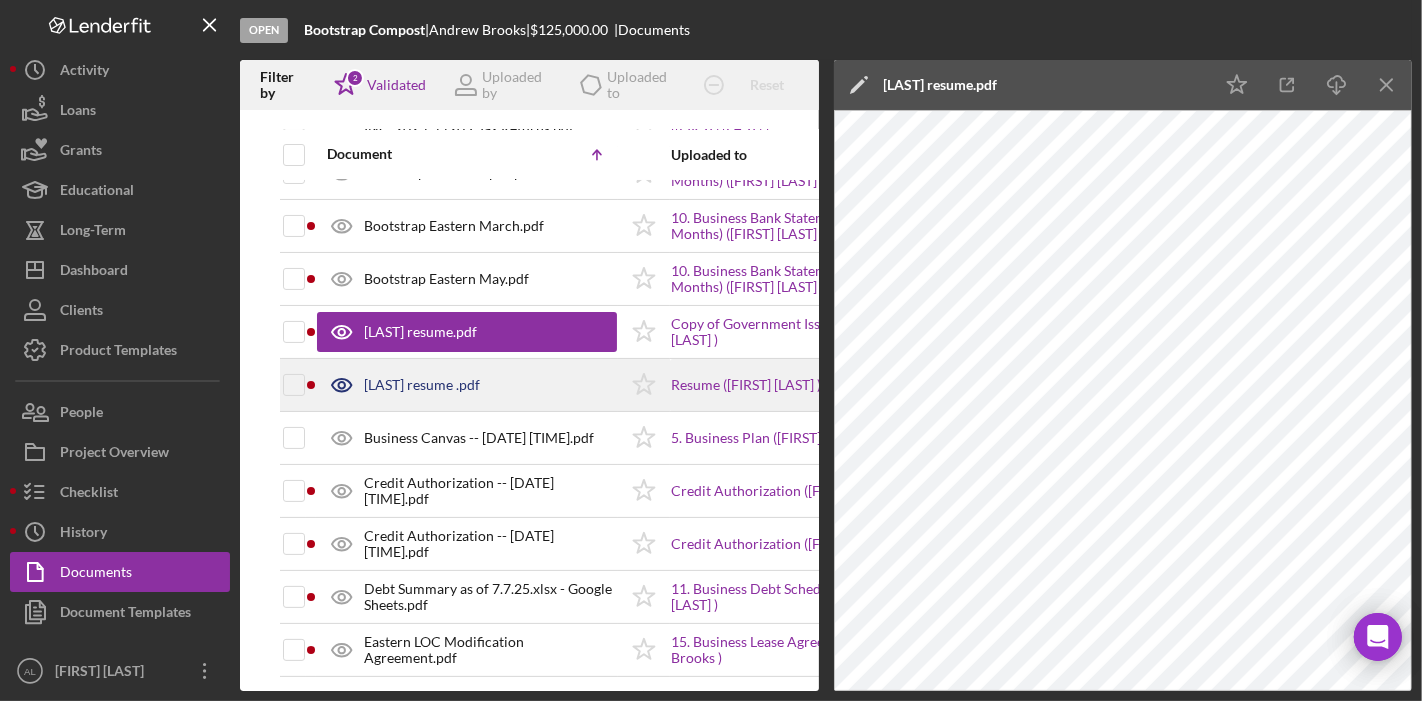 click on "[LAST] resume .pdf" at bounding box center (467, 385) 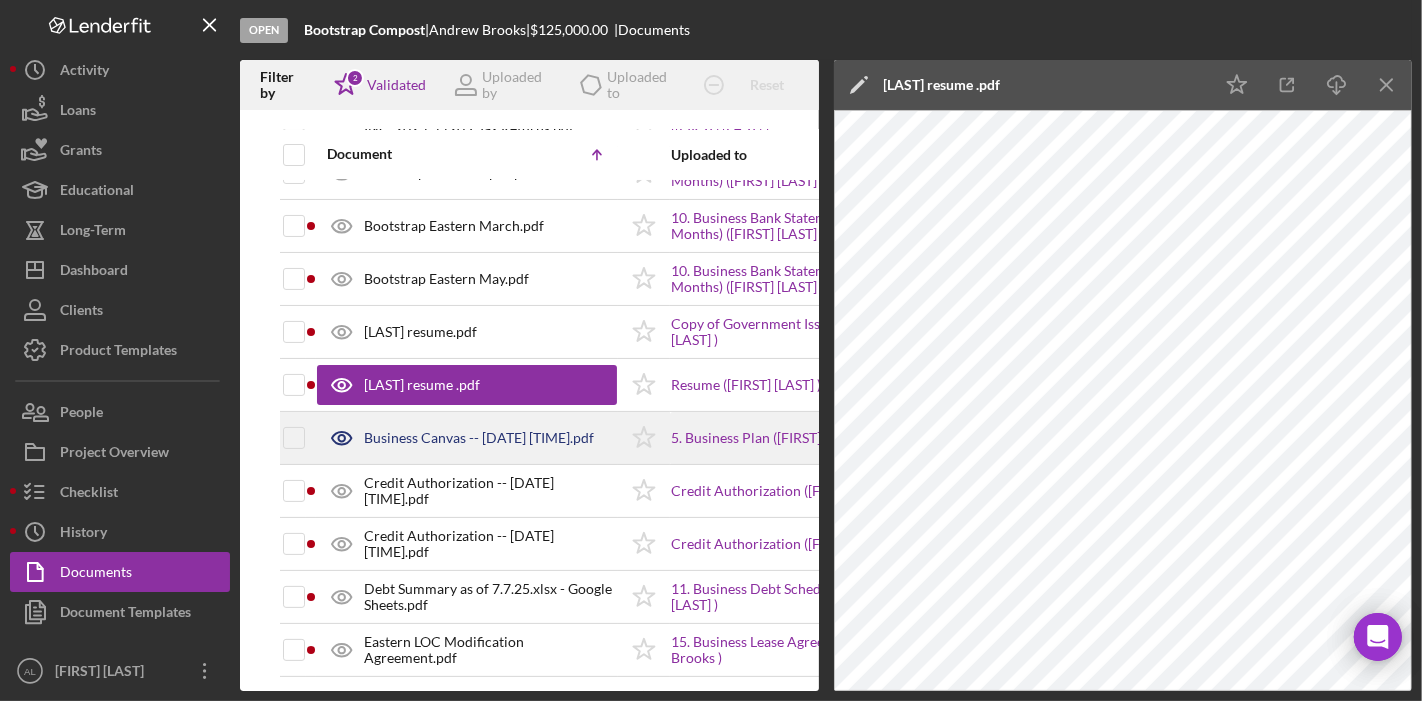 click on "Business Canvas -- [DATE] [TIME].pdf" at bounding box center (479, 438) 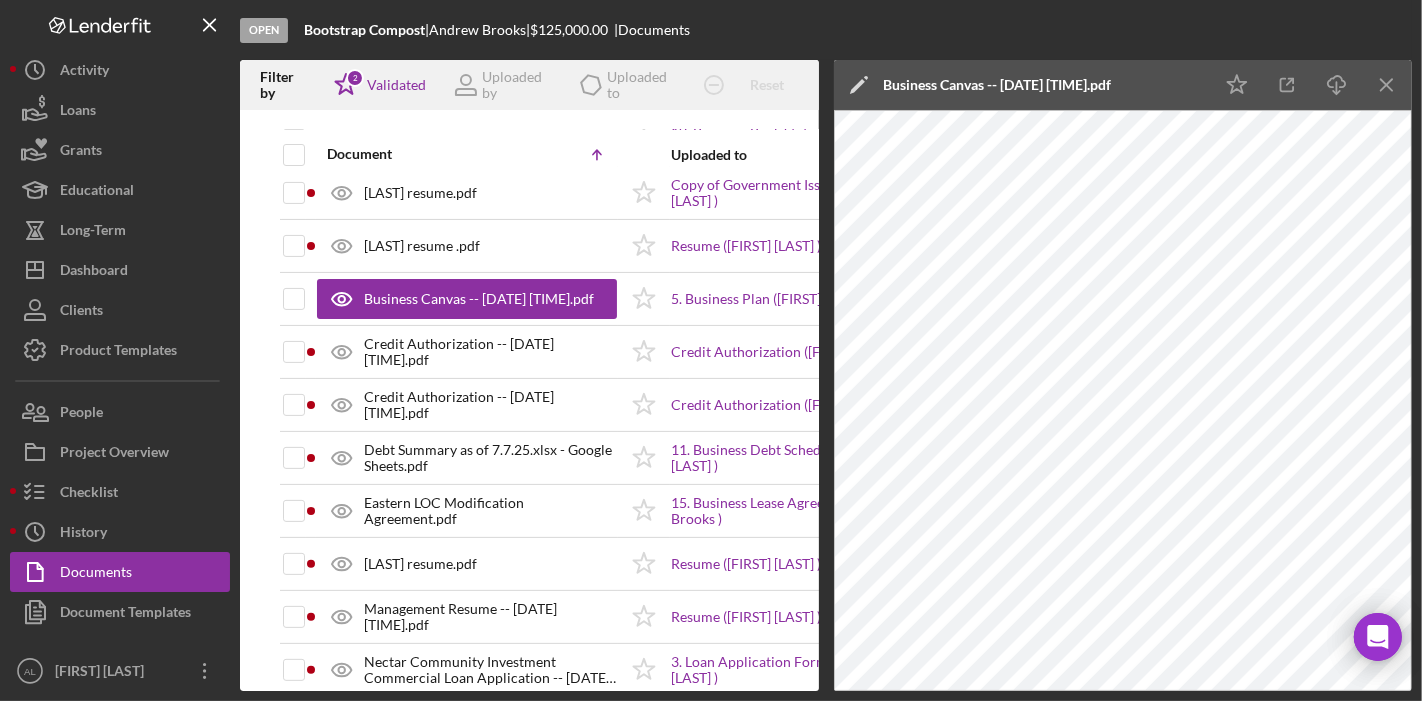 scroll, scrollTop: 385, scrollLeft: 0, axis: vertical 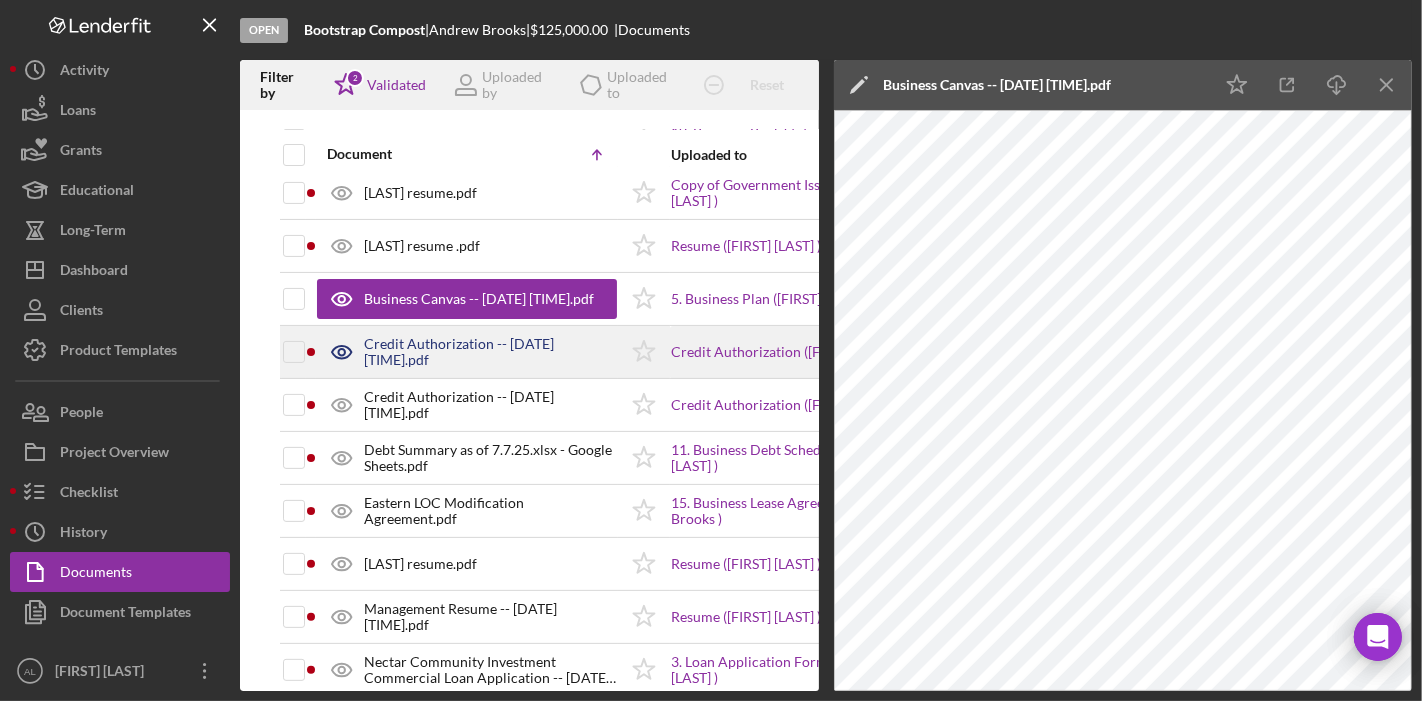 click on "Credit Authorization  -- [DATE] [TIME].pdf" at bounding box center [490, 352] 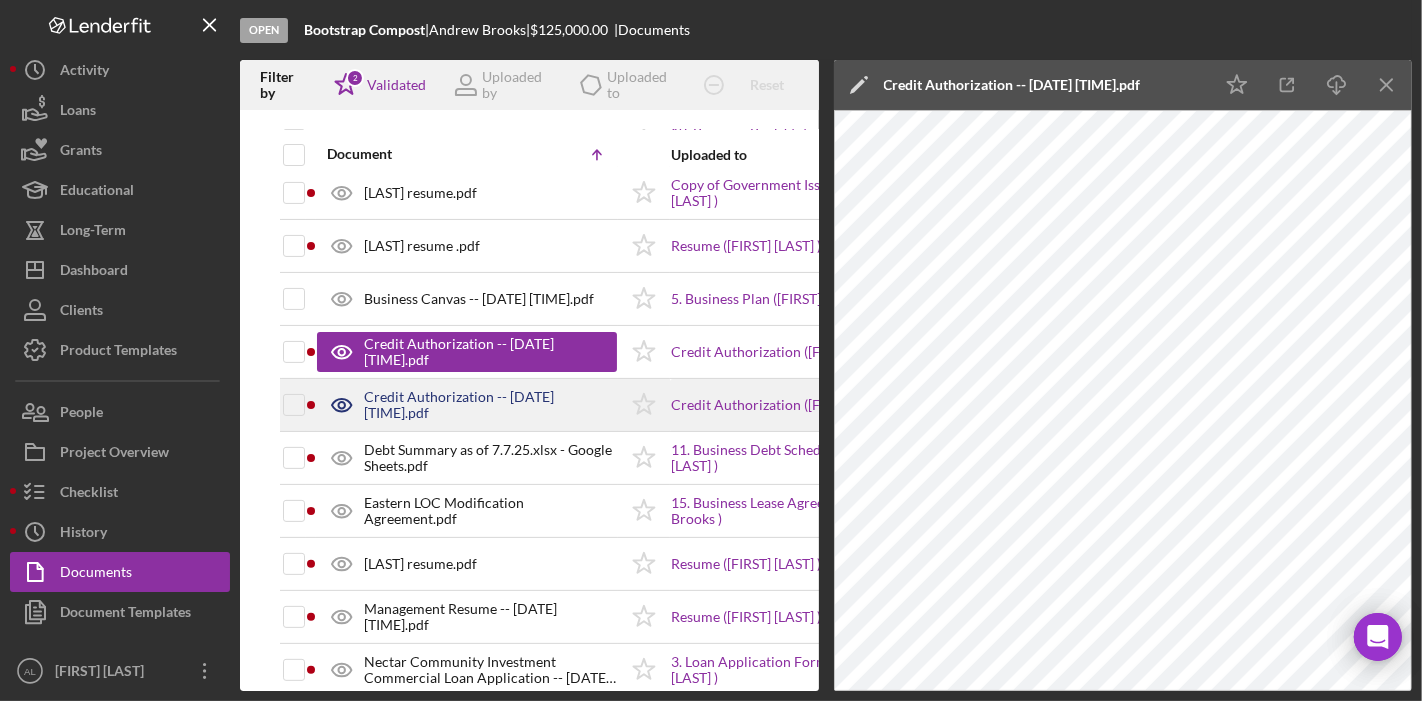 click on "Credit Authorization  -- [DATE] [TIME].pdf" at bounding box center (490, 405) 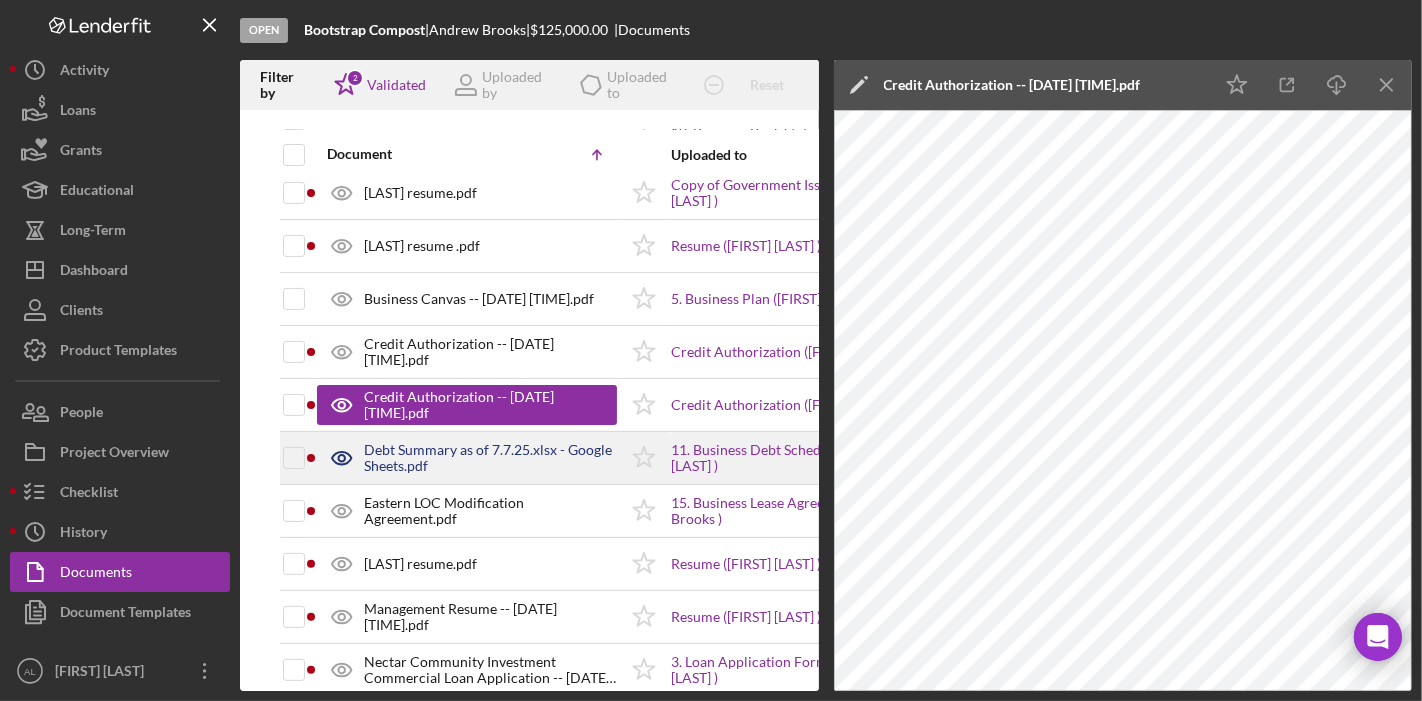 click on "Debt Summary as of 7.7.25.xlsx - Google Sheets.pdf" at bounding box center [490, 458] 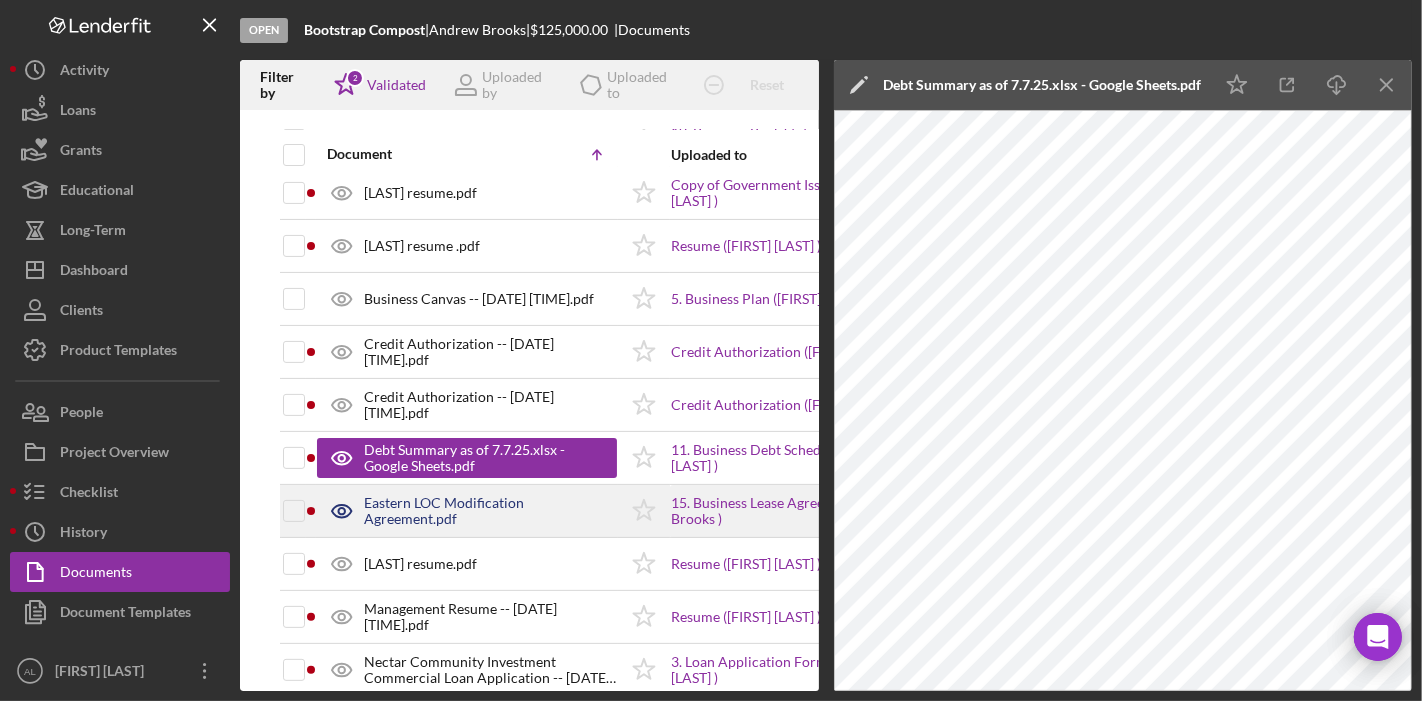click on "Eastern LOC Modification Agreement.pdf" at bounding box center [467, 511] 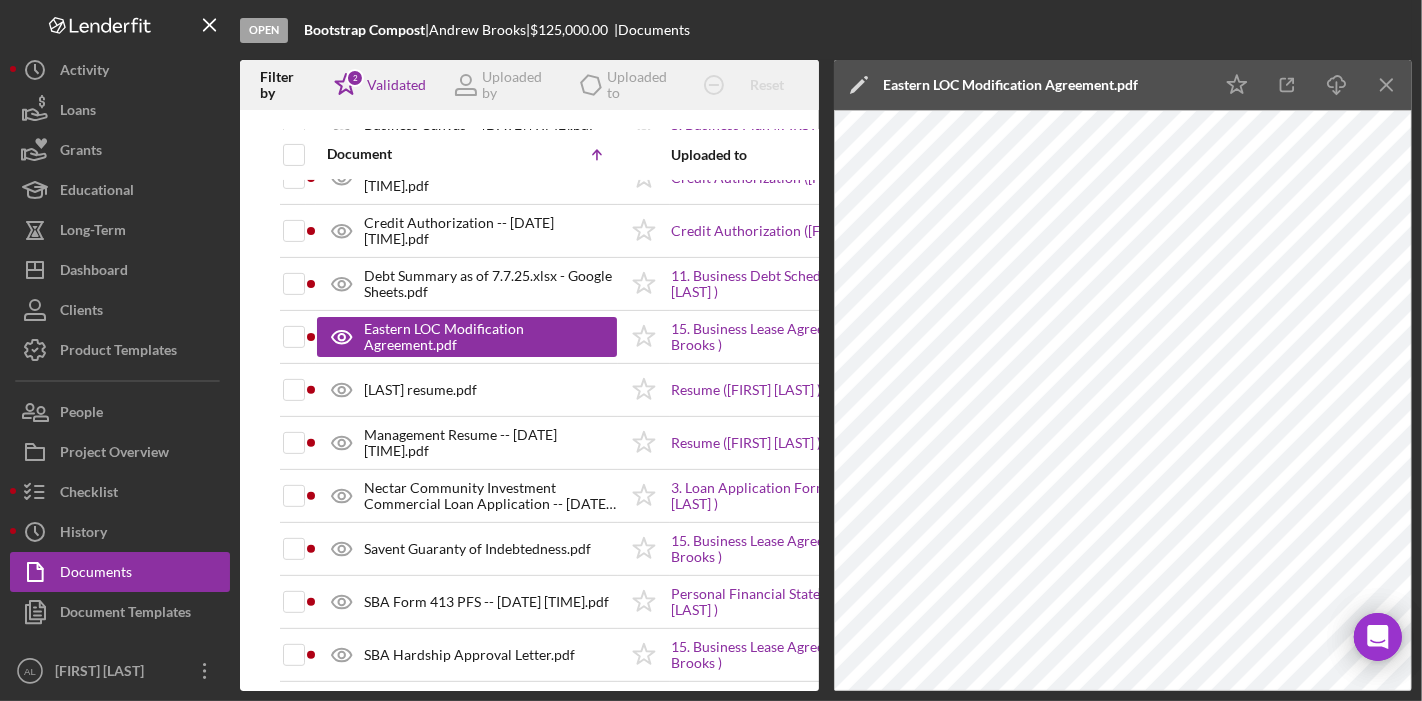 scroll, scrollTop: 621, scrollLeft: 0, axis: vertical 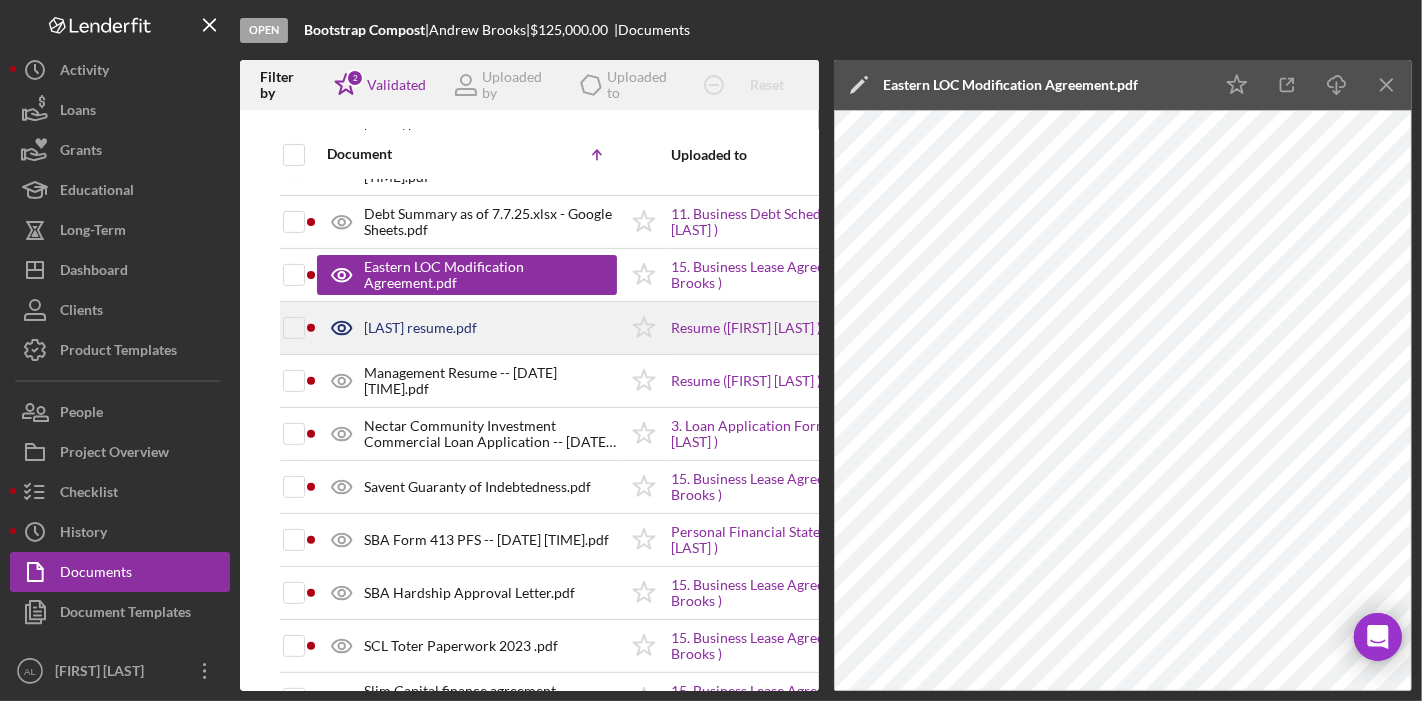 click on "[LAST] resume.pdf" at bounding box center [467, 328] 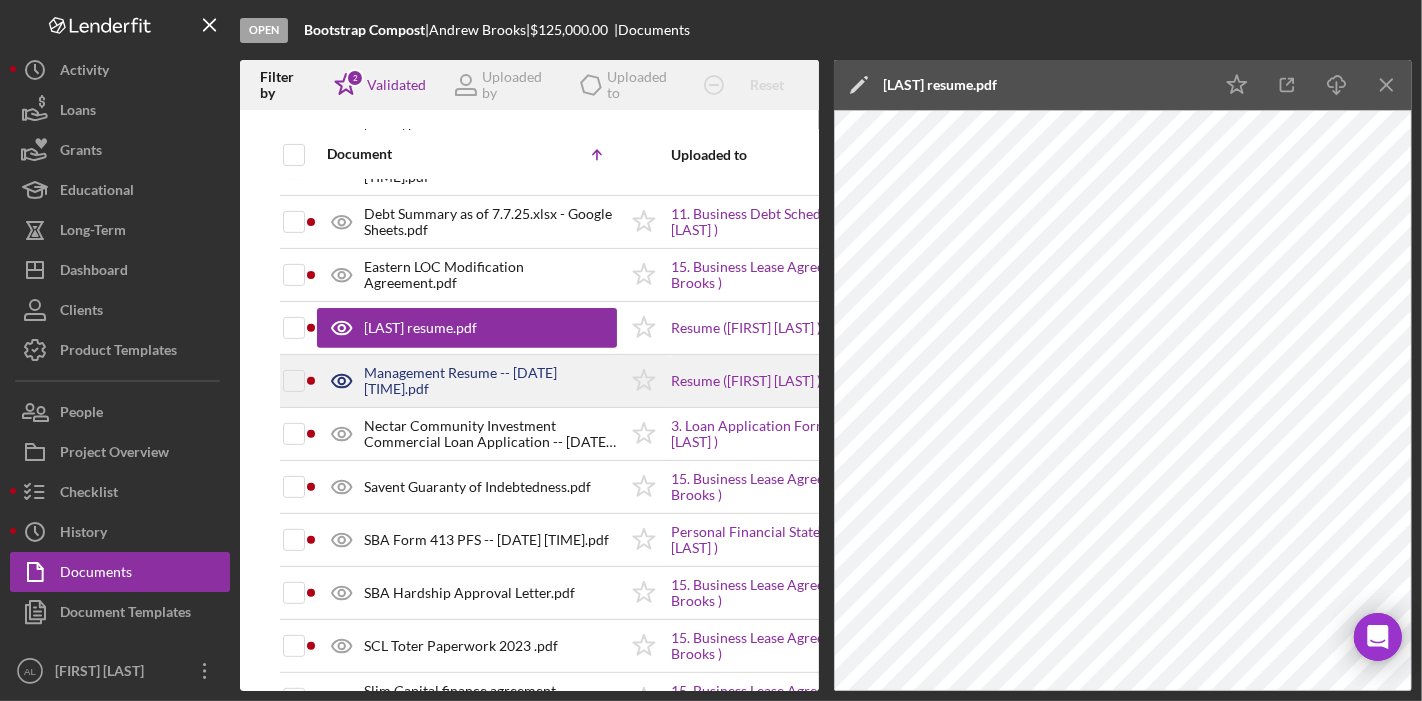 click on "Management Resume -- [DATE] [TIME].pdf" at bounding box center [490, 381] 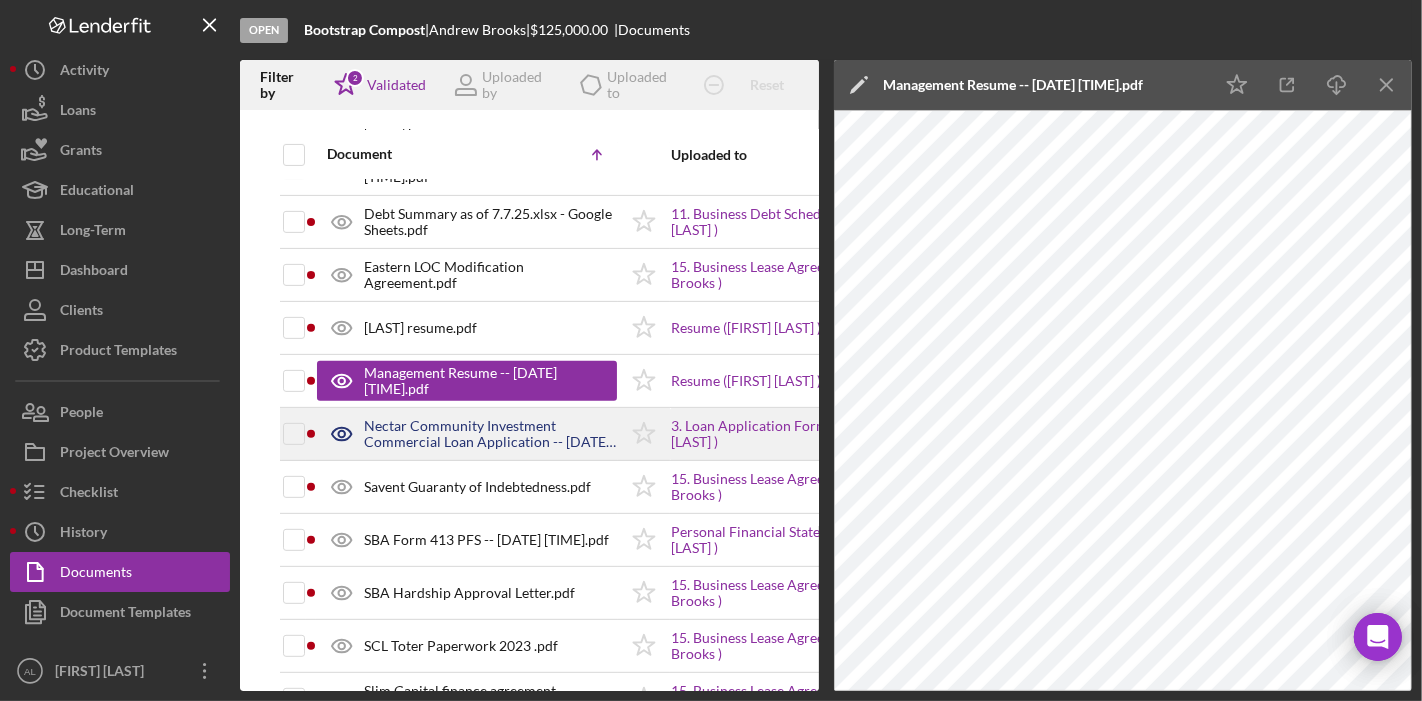 click on "Nectar Community Investment Commercial Loan Application -- [DATE] [TIME].pdf" at bounding box center (490, 434) 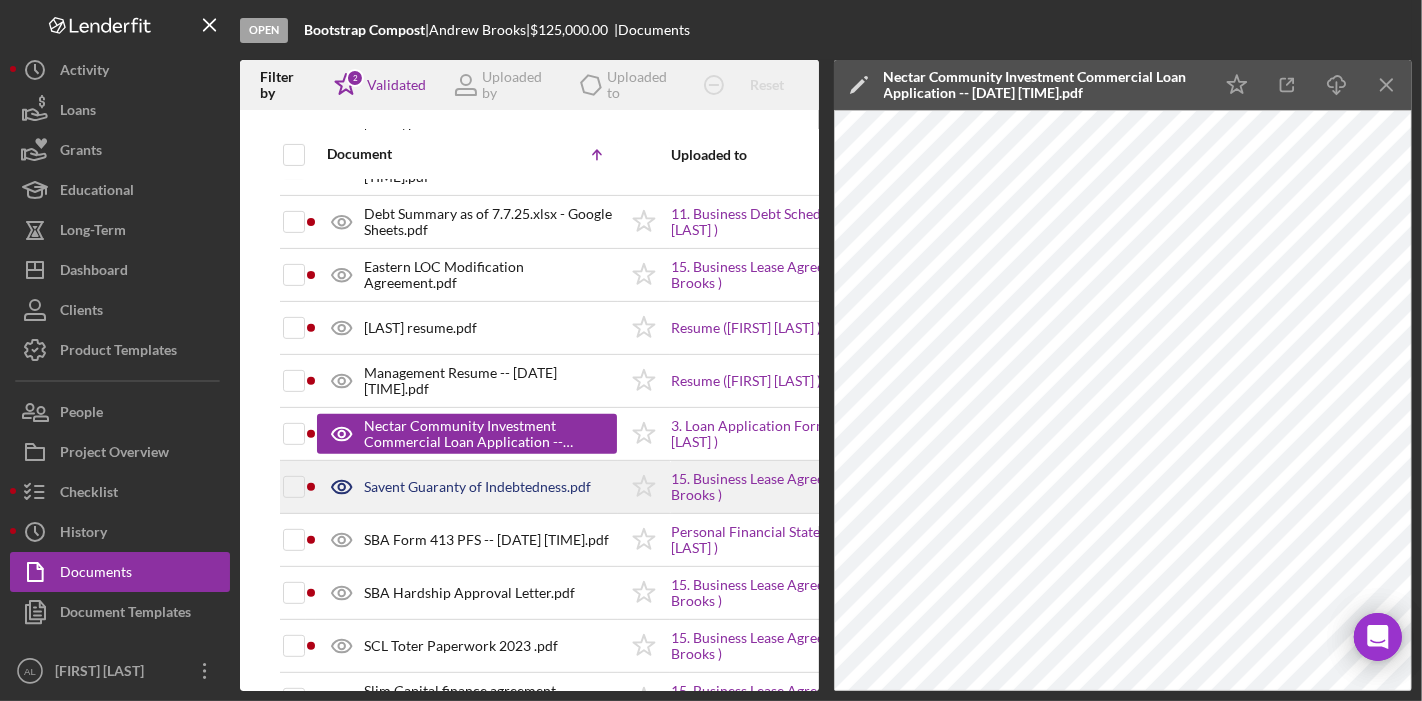 click on "Savent Guaranty of Indebtedness.pdf" at bounding box center [477, 487] 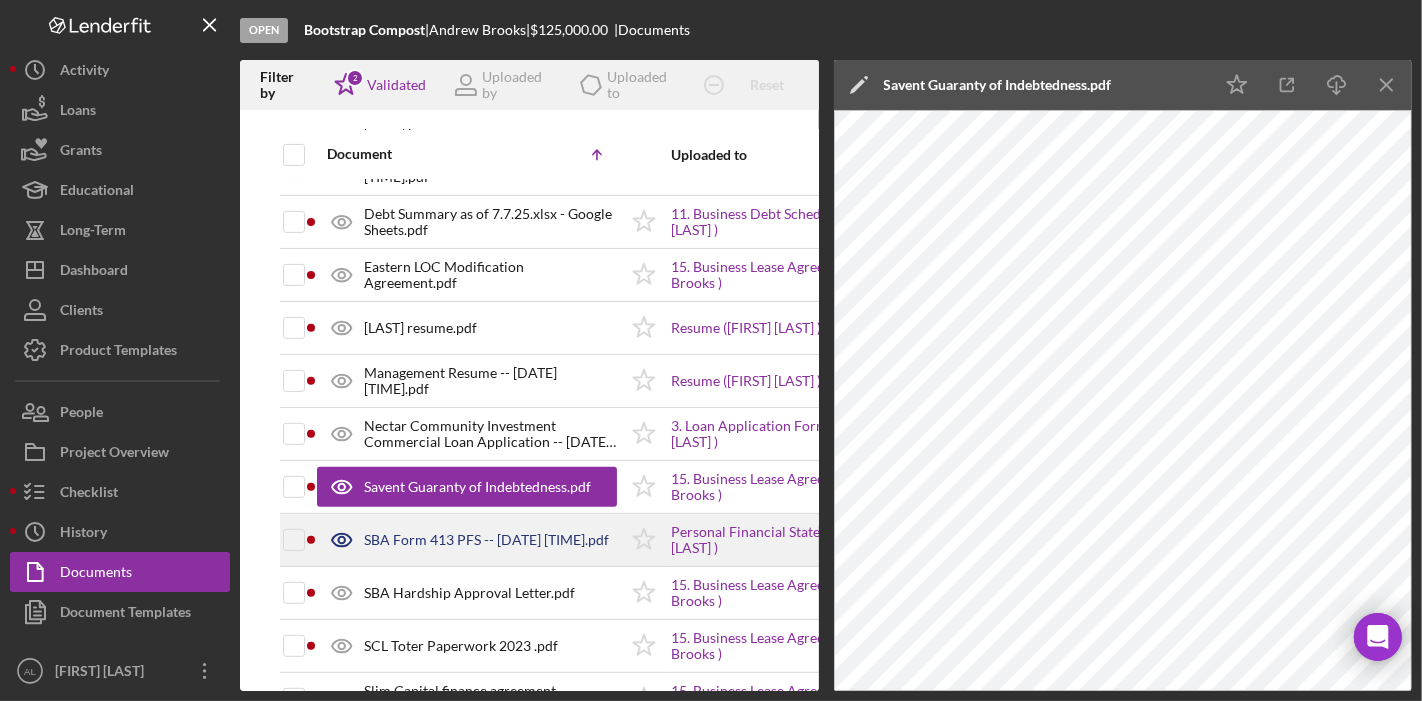 click on "SBA Form 413 PFS -- [DATE] [TIME].pdf" at bounding box center [486, 540] 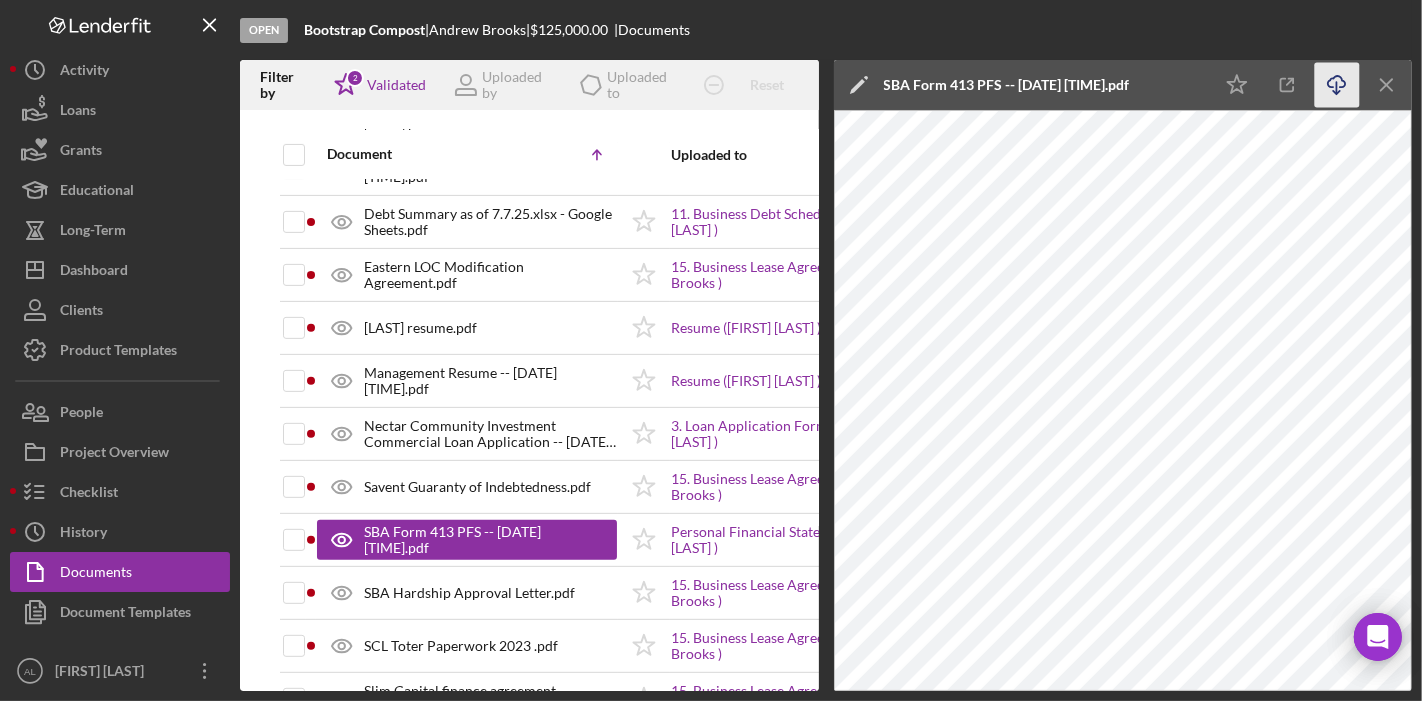 click 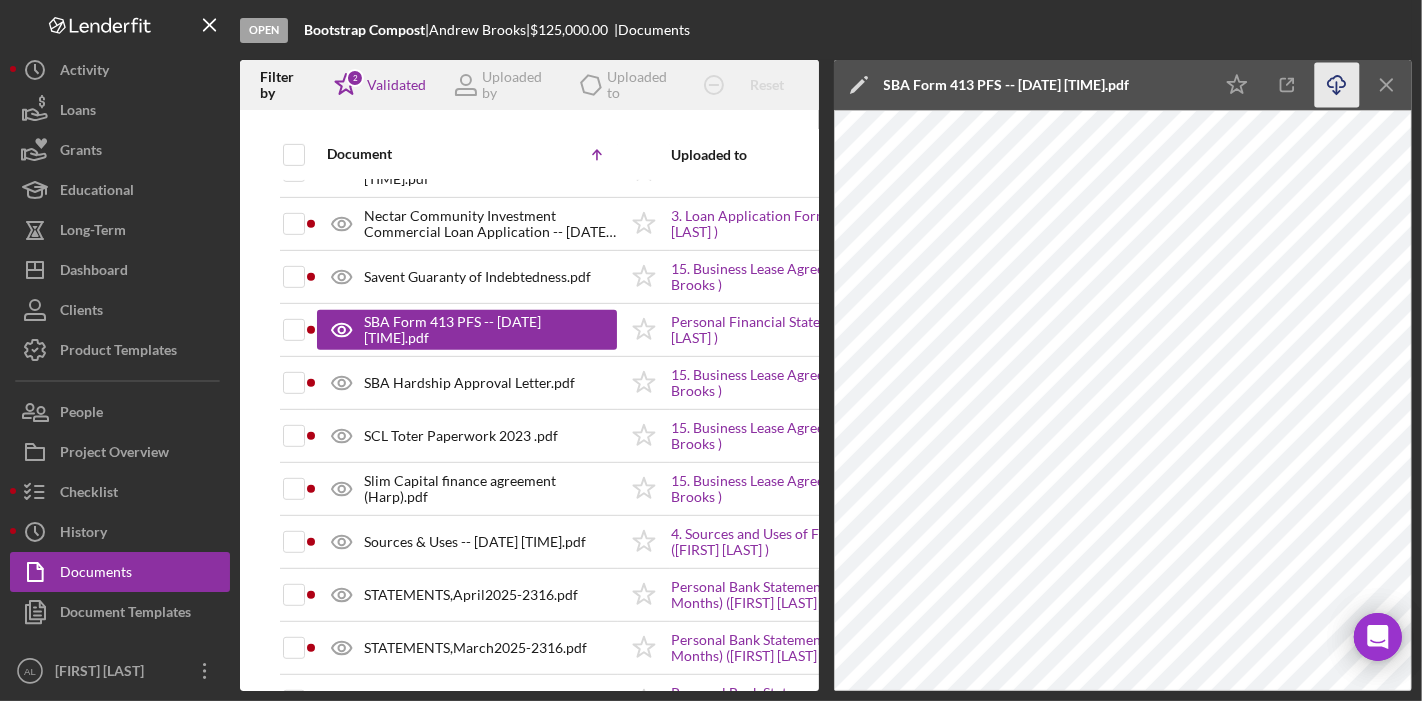 scroll, scrollTop: 842, scrollLeft: 0, axis: vertical 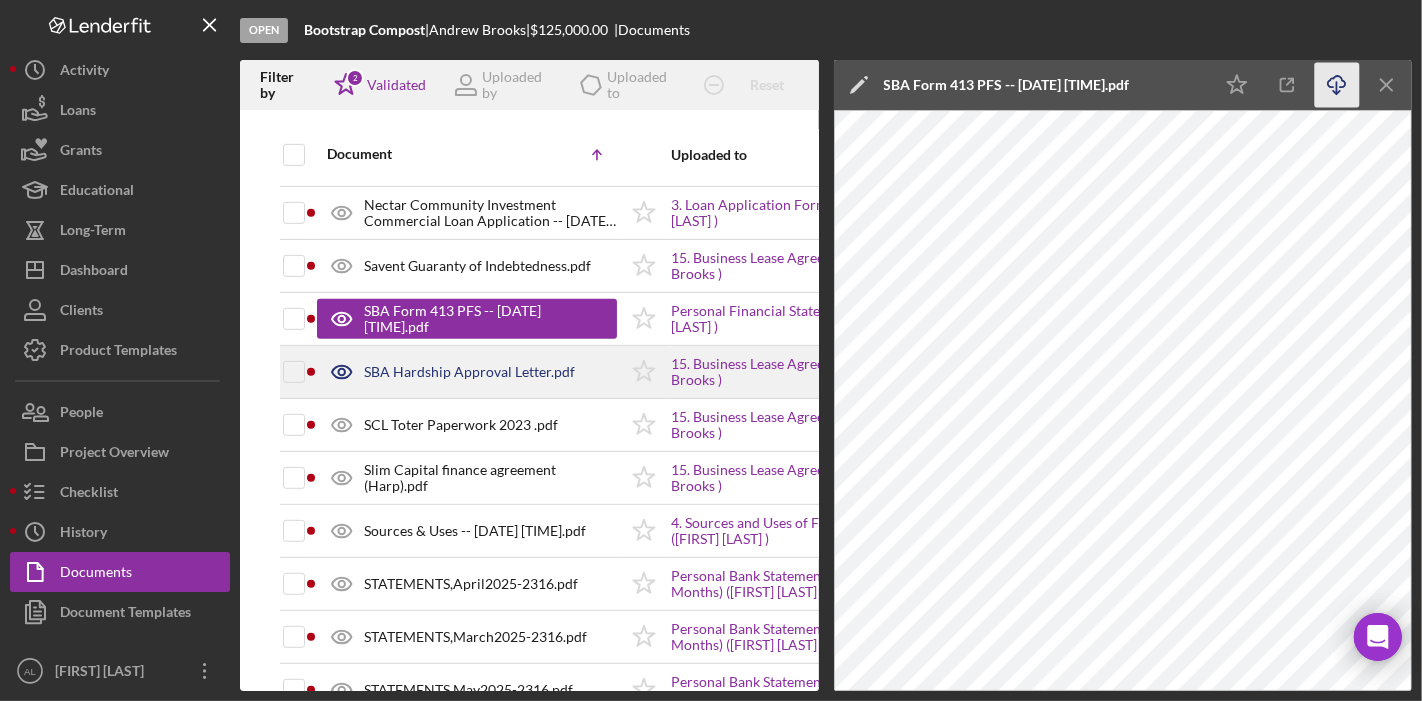 click on "SBA Hardship Approval Letter.pdf" at bounding box center (467, 372) 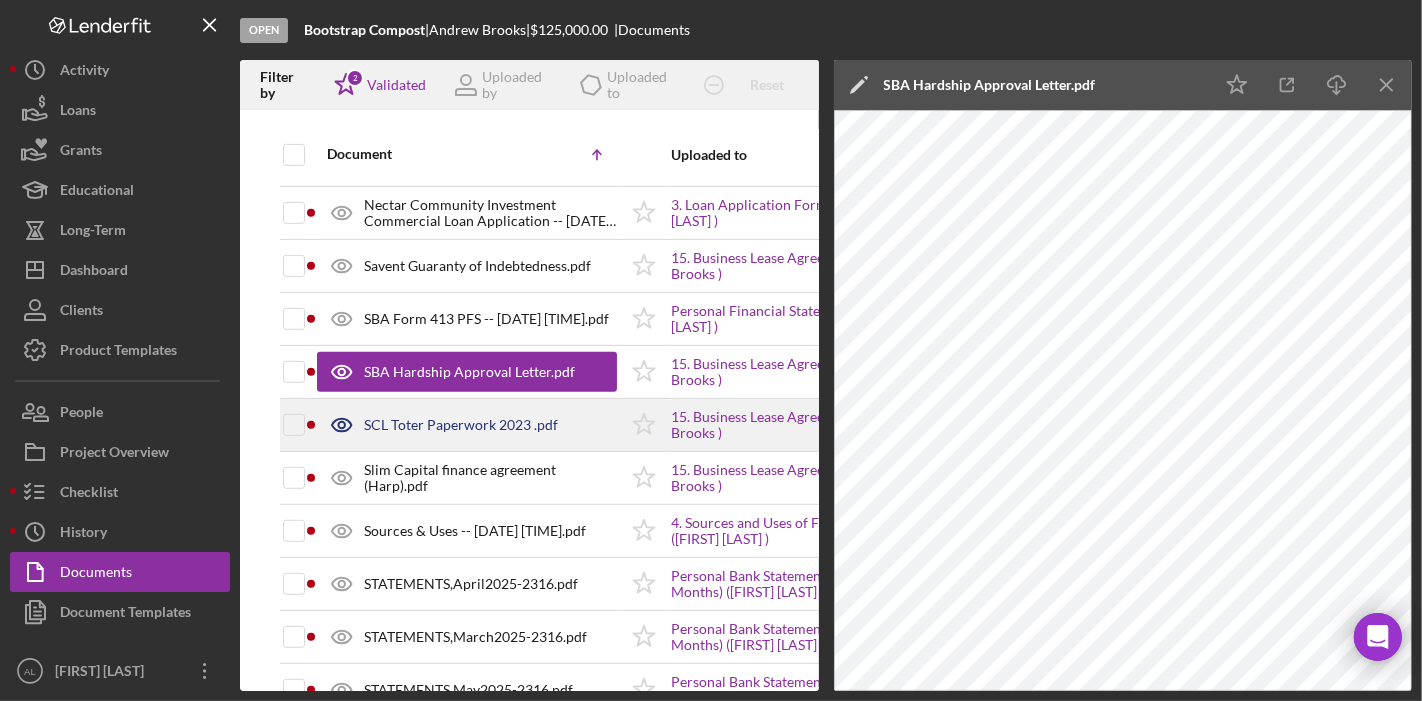click on "SCL Toter Paperwork 2023 .pdf" at bounding box center (461, 425) 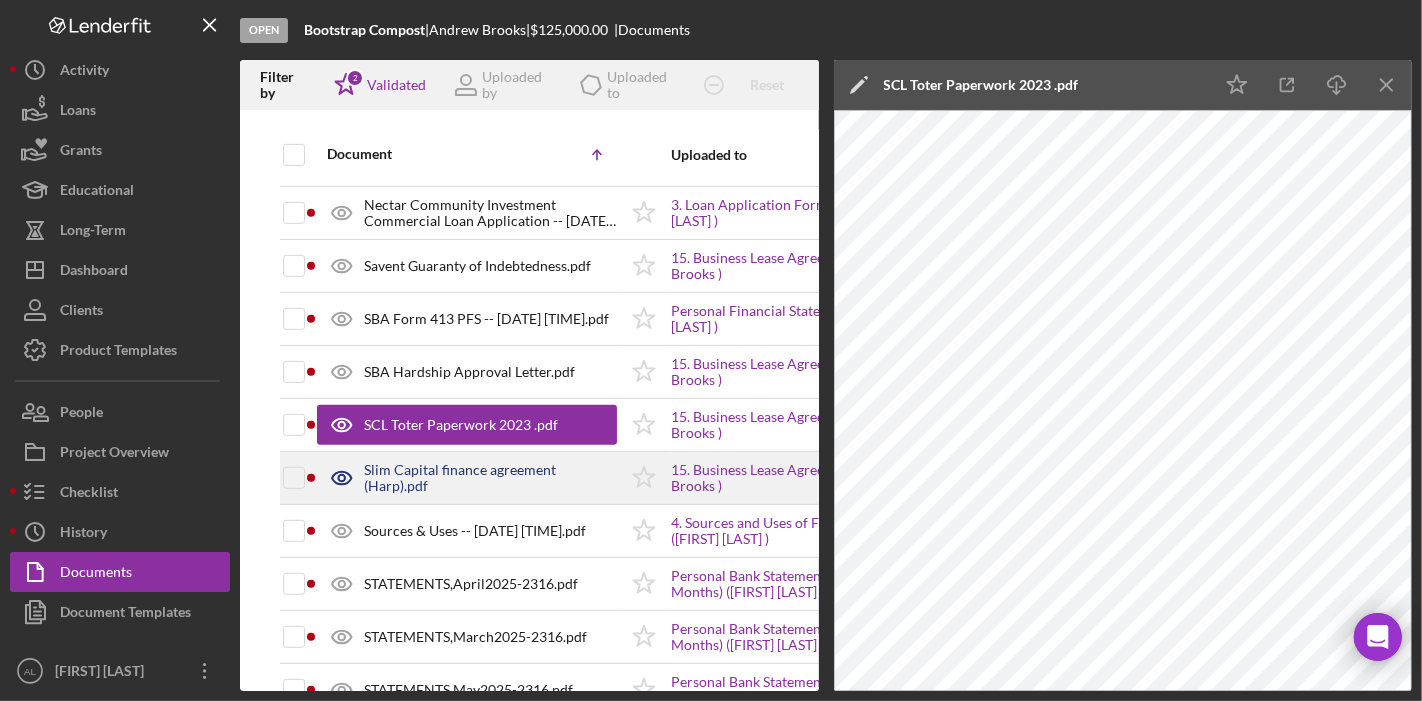 click on "Slim Capital finance agreement (Harp).pdf" at bounding box center (490, 478) 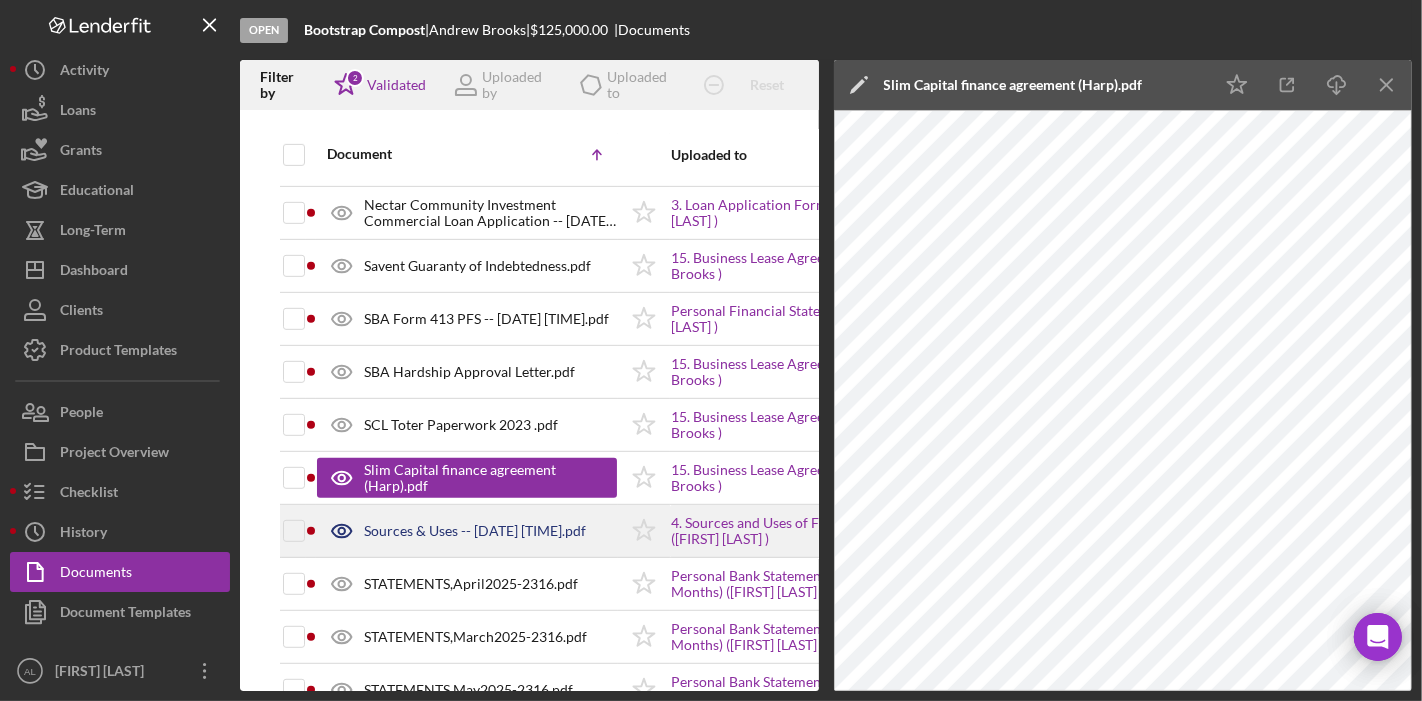 click on "Sources & Uses -- [DATE] [TIME].pdf" at bounding box center [467, 531] 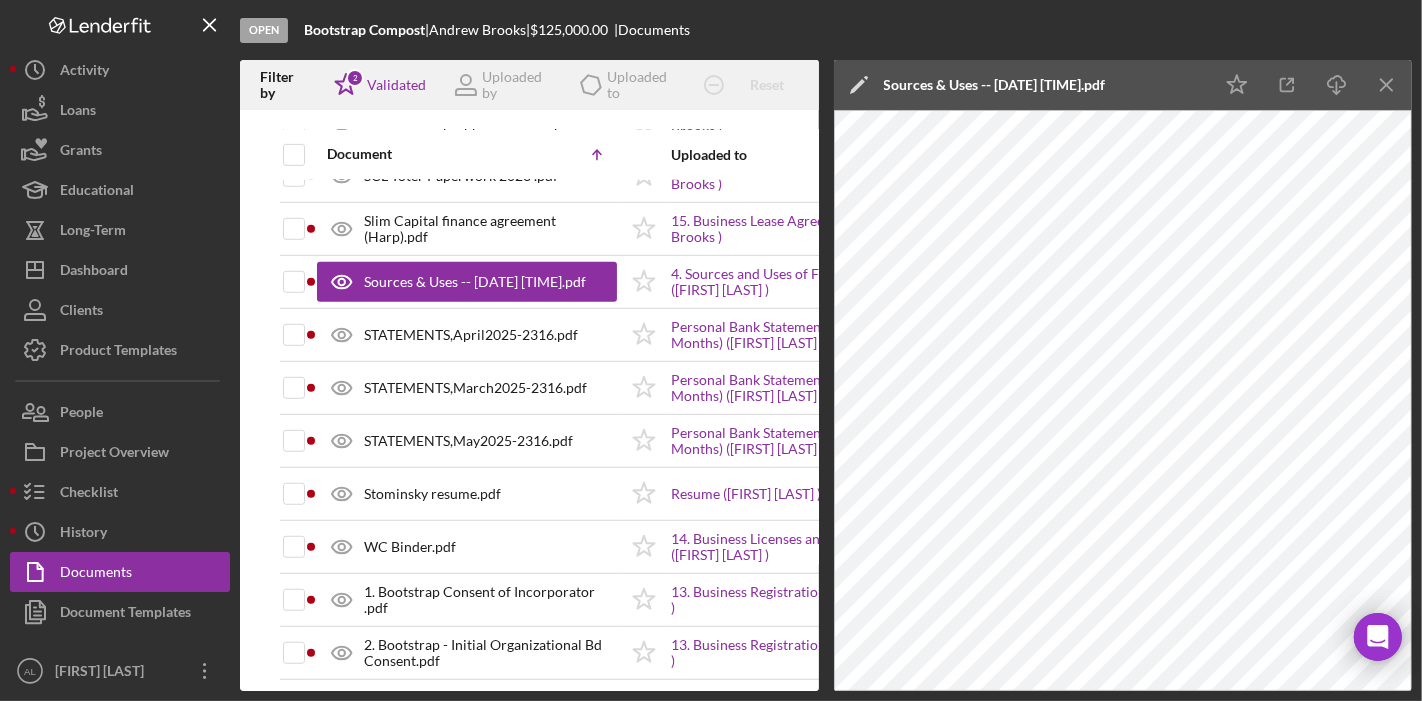 scroll, scrollTop: 1100, scrollLeft: 0, axis: vertical 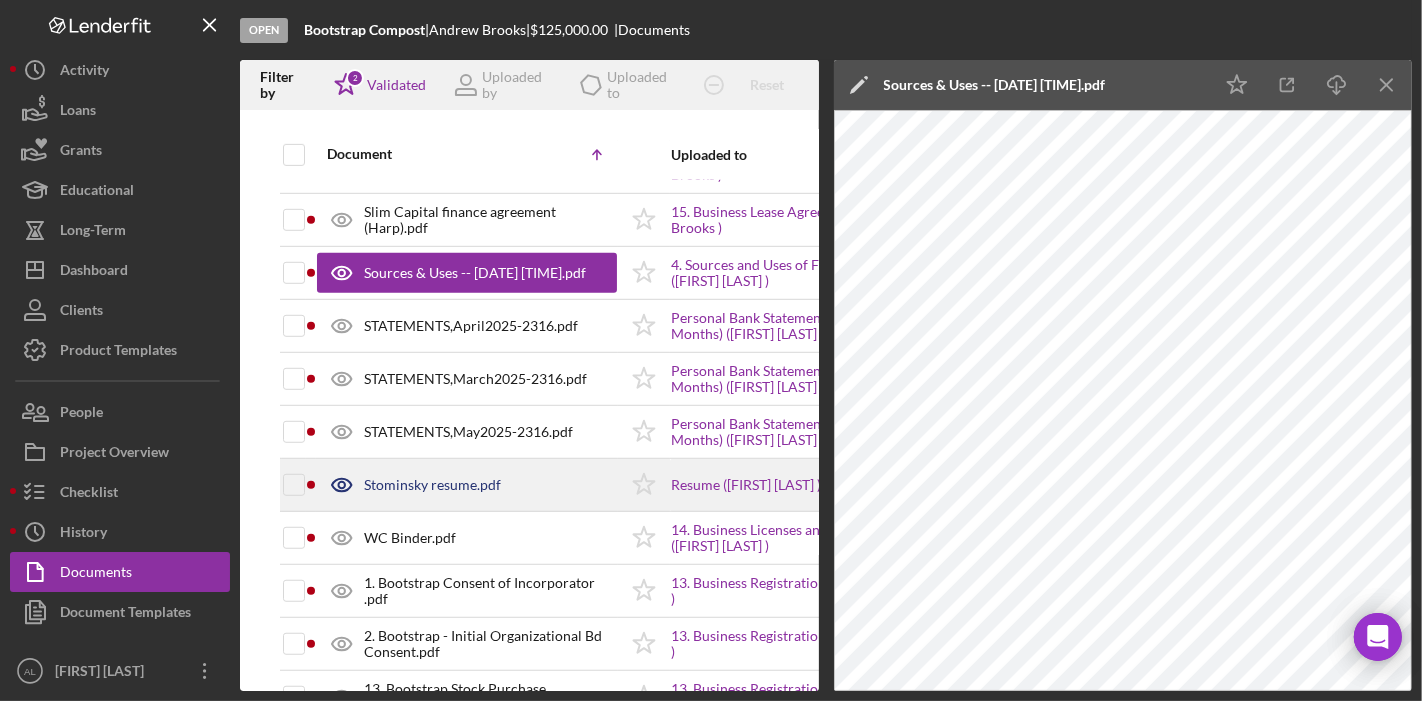 click on "Stominsky resume.pdf" at bounding box center [467, 485] 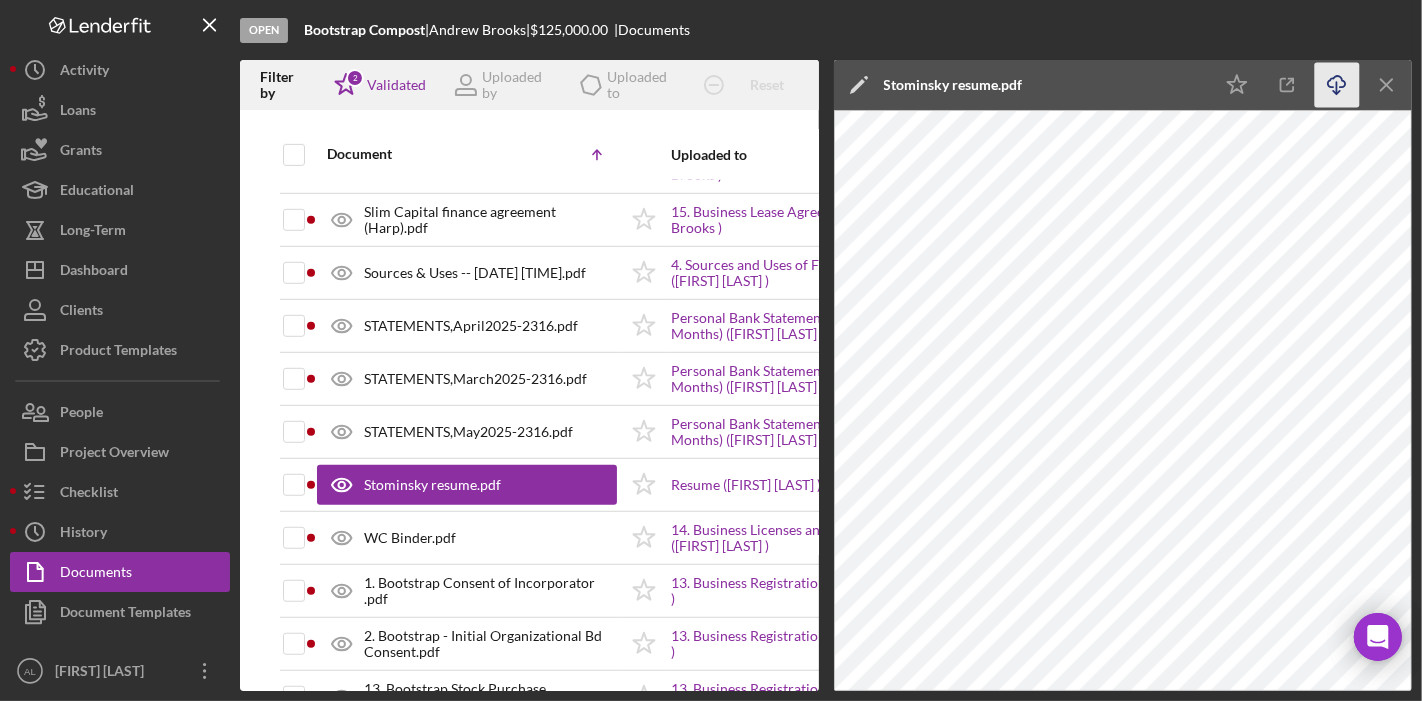 click on "Icon/Download" 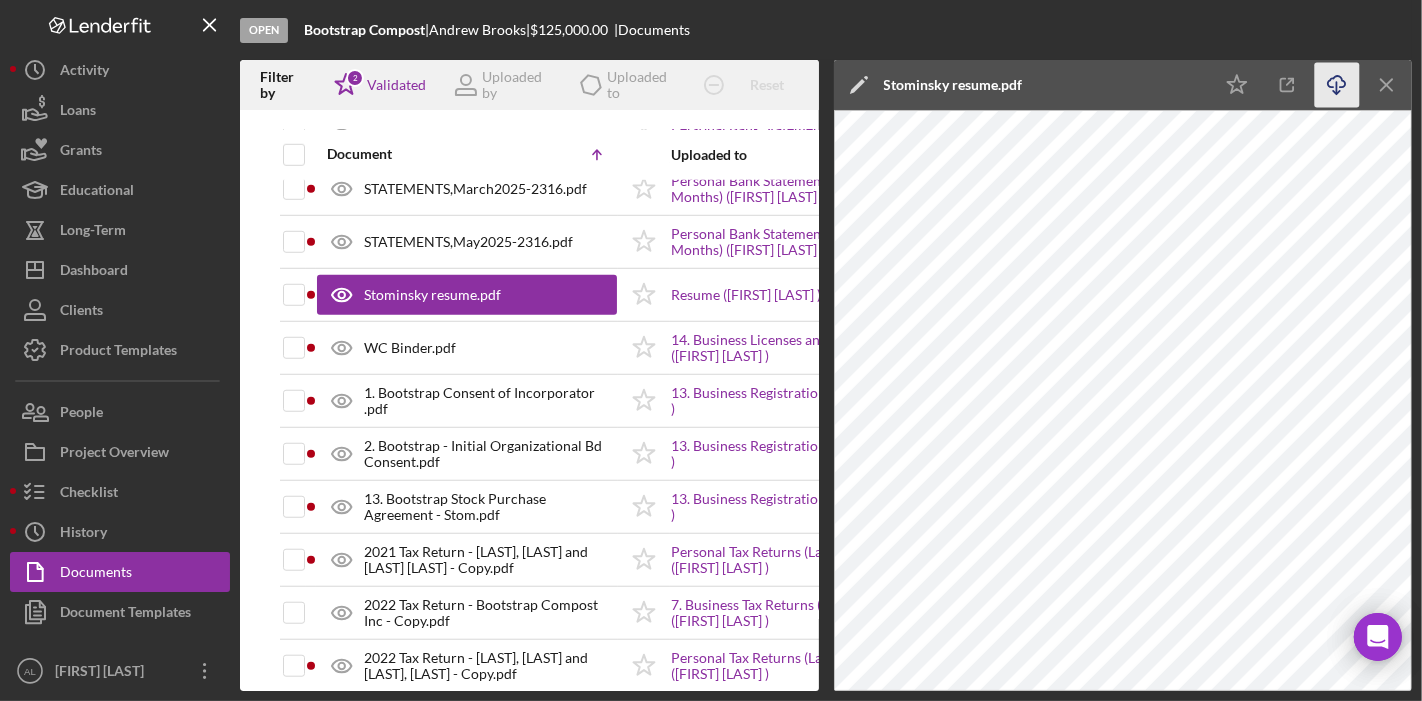 scroll, scrollTop: 1295, scrollLeft: 0, axis: vertical 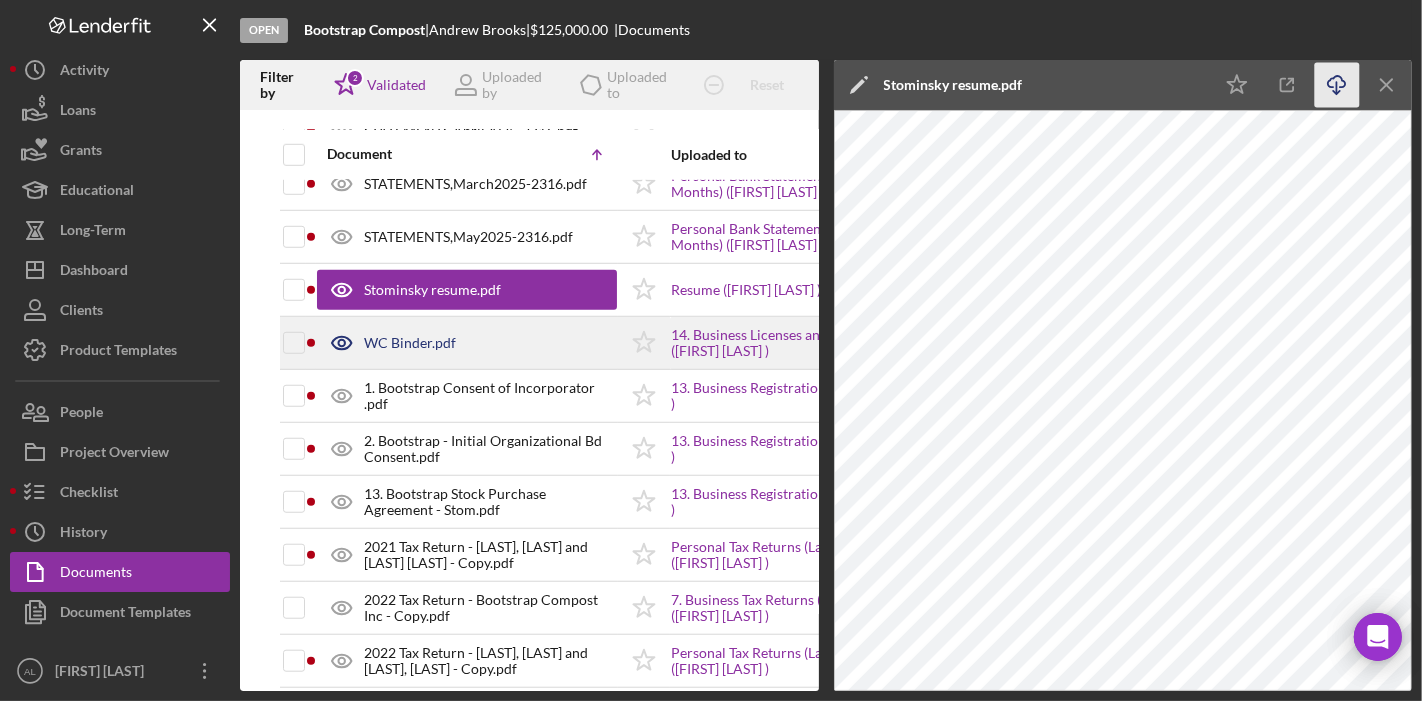 click on "WC Binder.pdf" at bounding box center (410, 343) 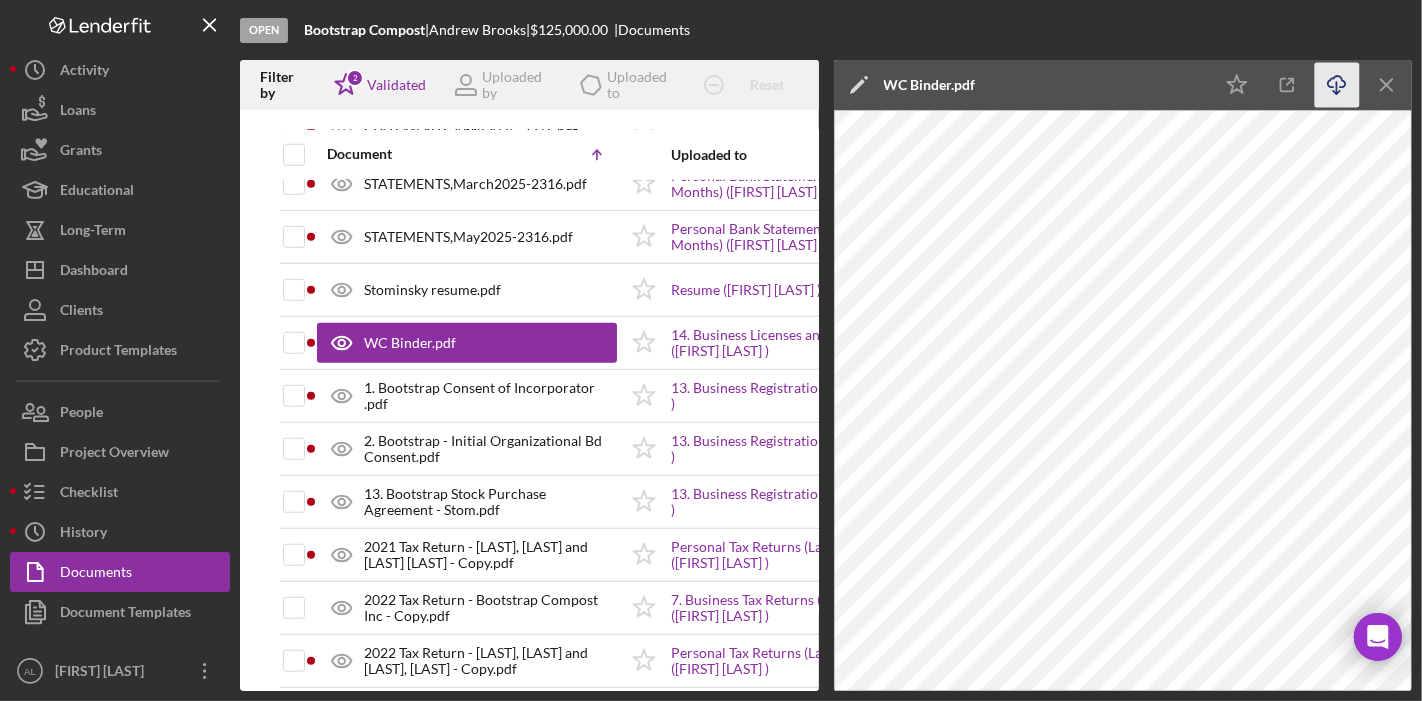 click on "Icon/Download" 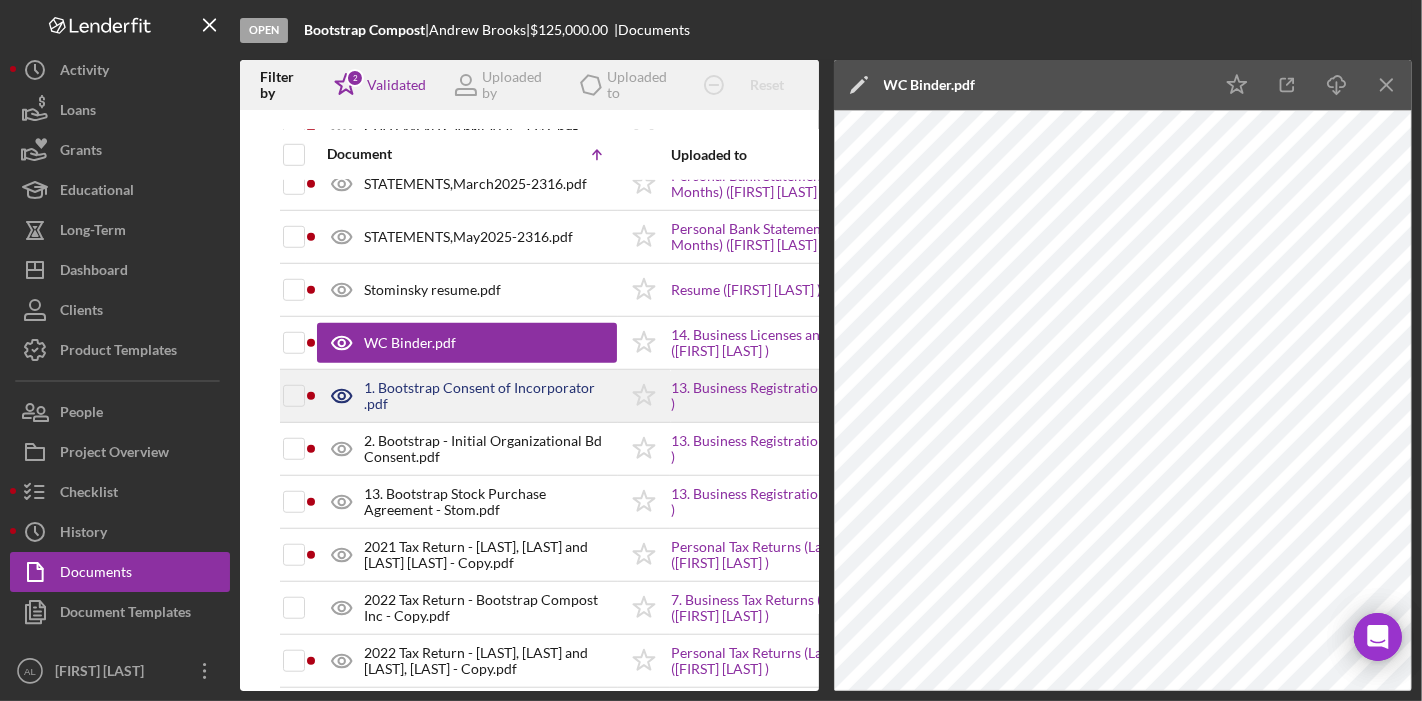 click on "1. Bootstrap Consent of Incorporator .pdf" at bounding box center (490, 396) 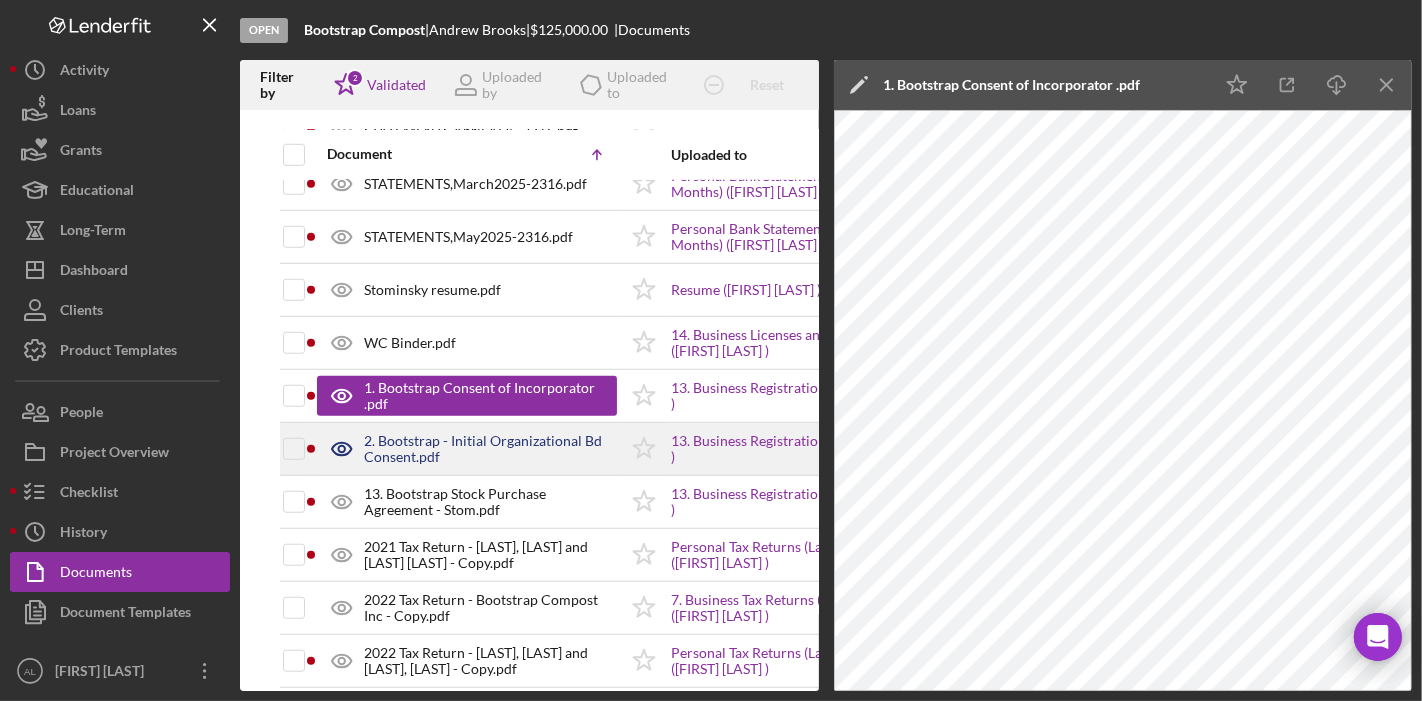 click on "2. Bootstrap - Initial Organizational Bd Consent.pdf" at bounding box center (490, 449) 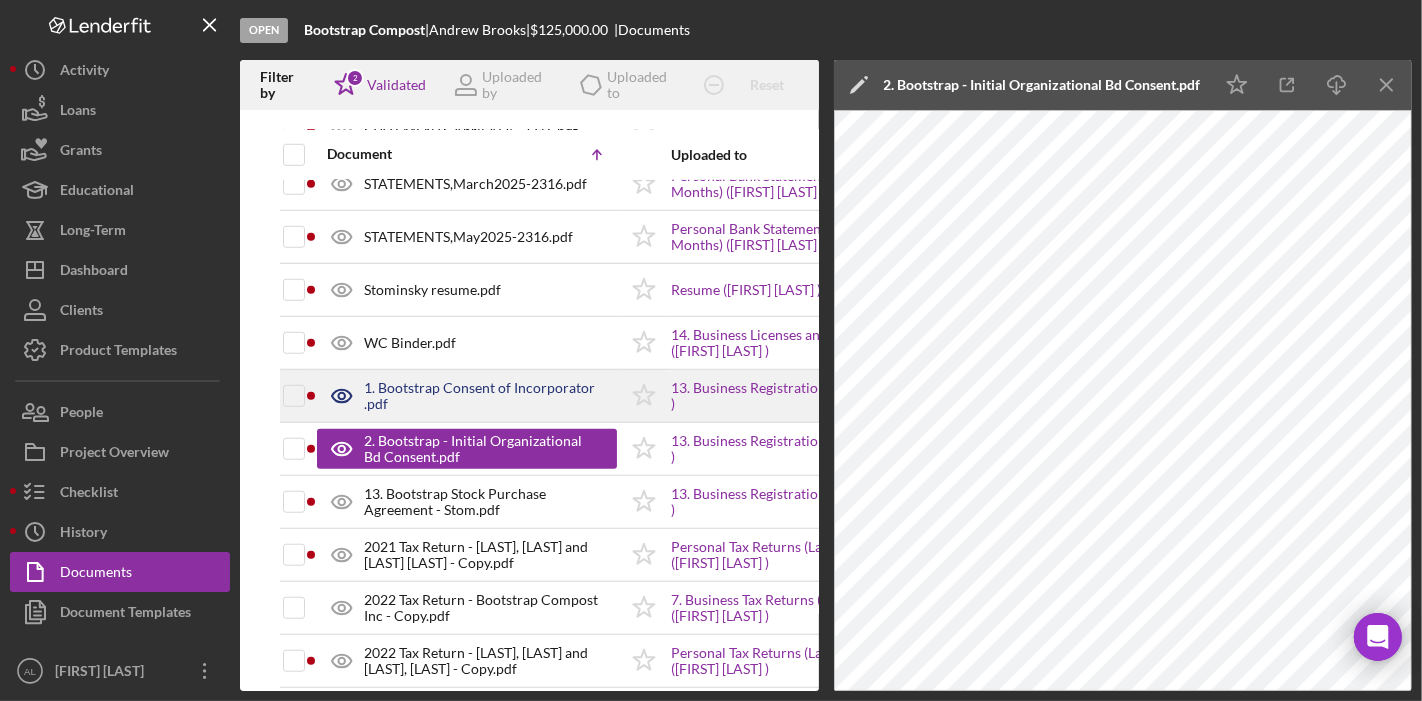 click on "1. Bootstrap Consent of Incorporator .pdf" at bounding box center [490, 396] 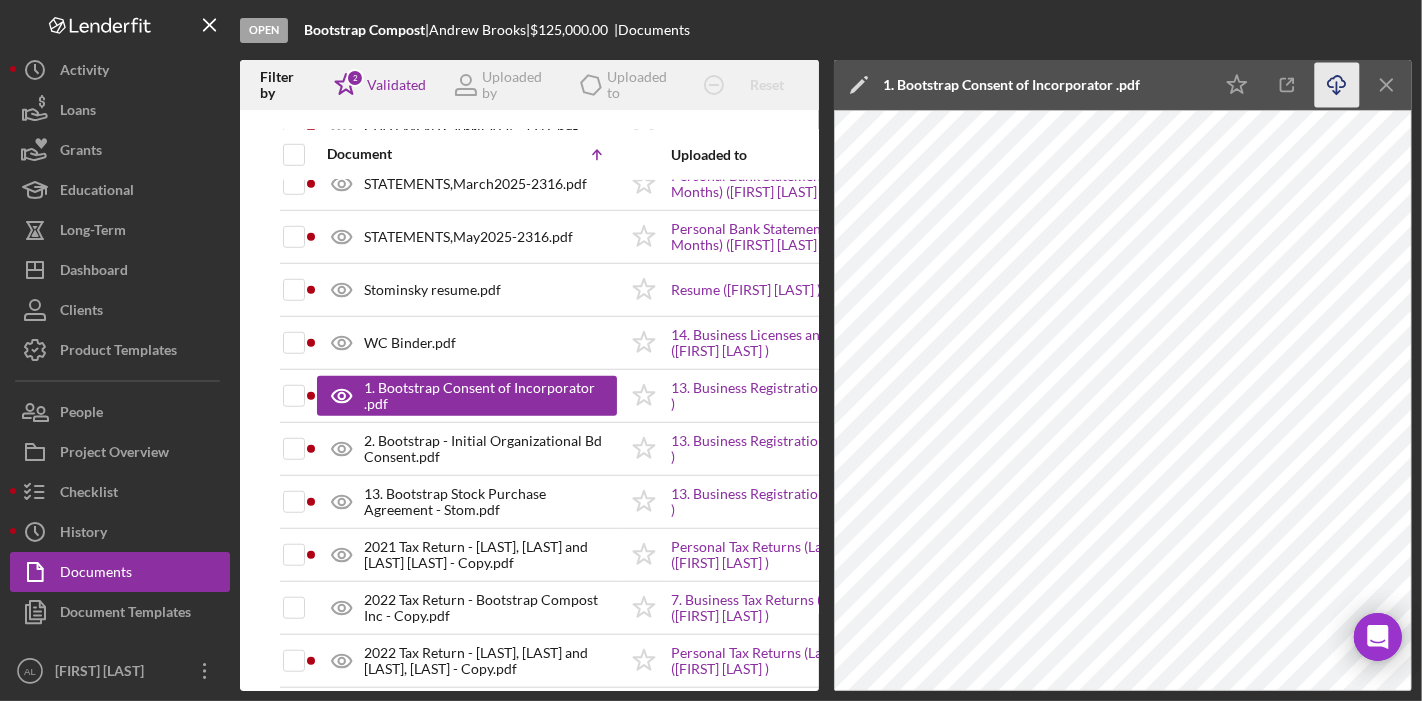 click on "Icon/Download" 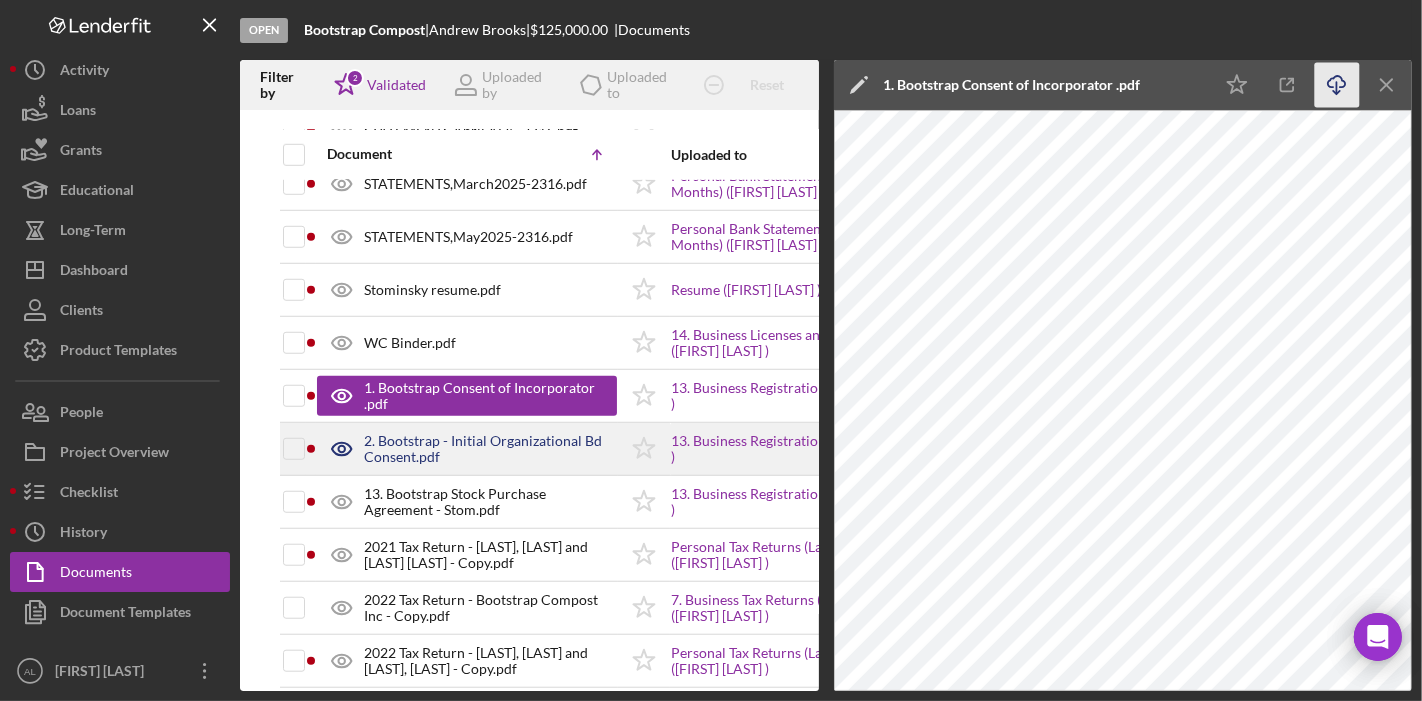 click on "2. Bootstrap - Initial Organizational Bd Consent.pdf" at bounding box center (490, 449) 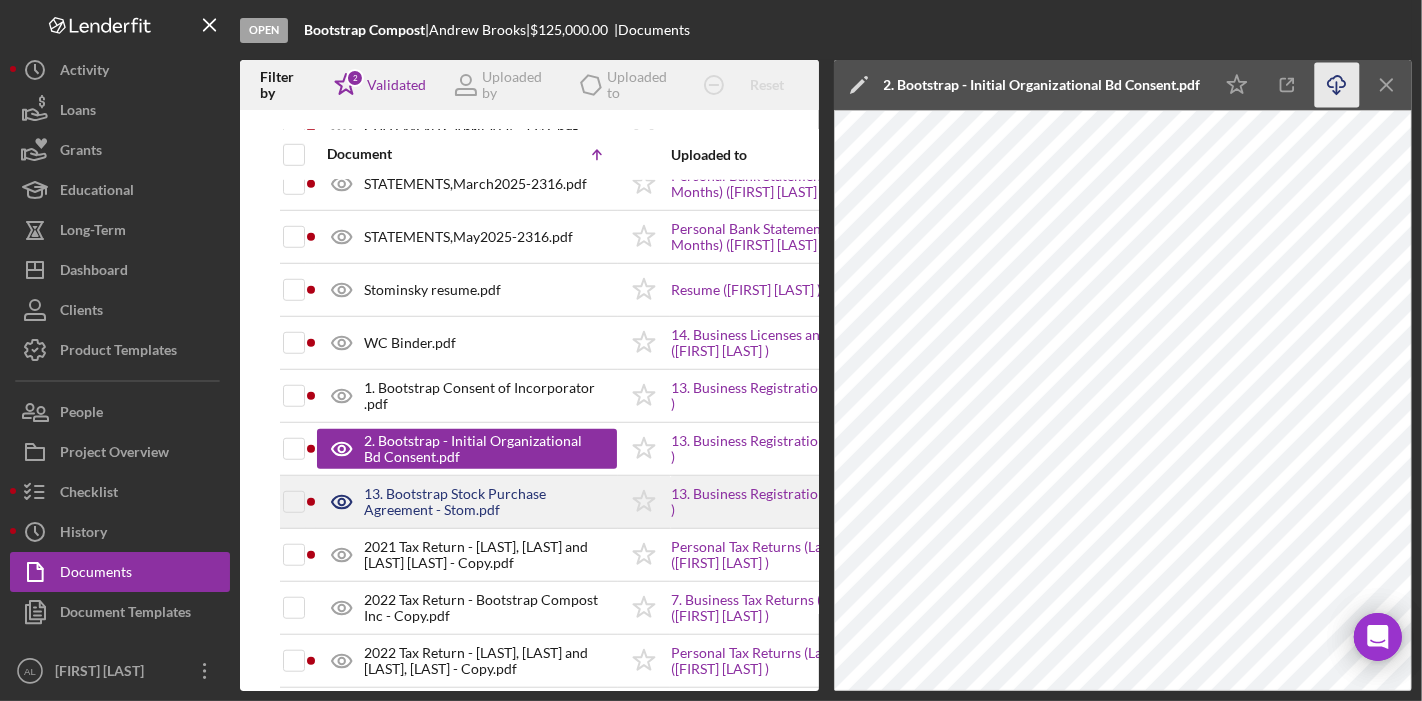 click on "13. Bootstrap Stock Purchase Agreement - Stom.pdf" at bounding box center (490, 502) 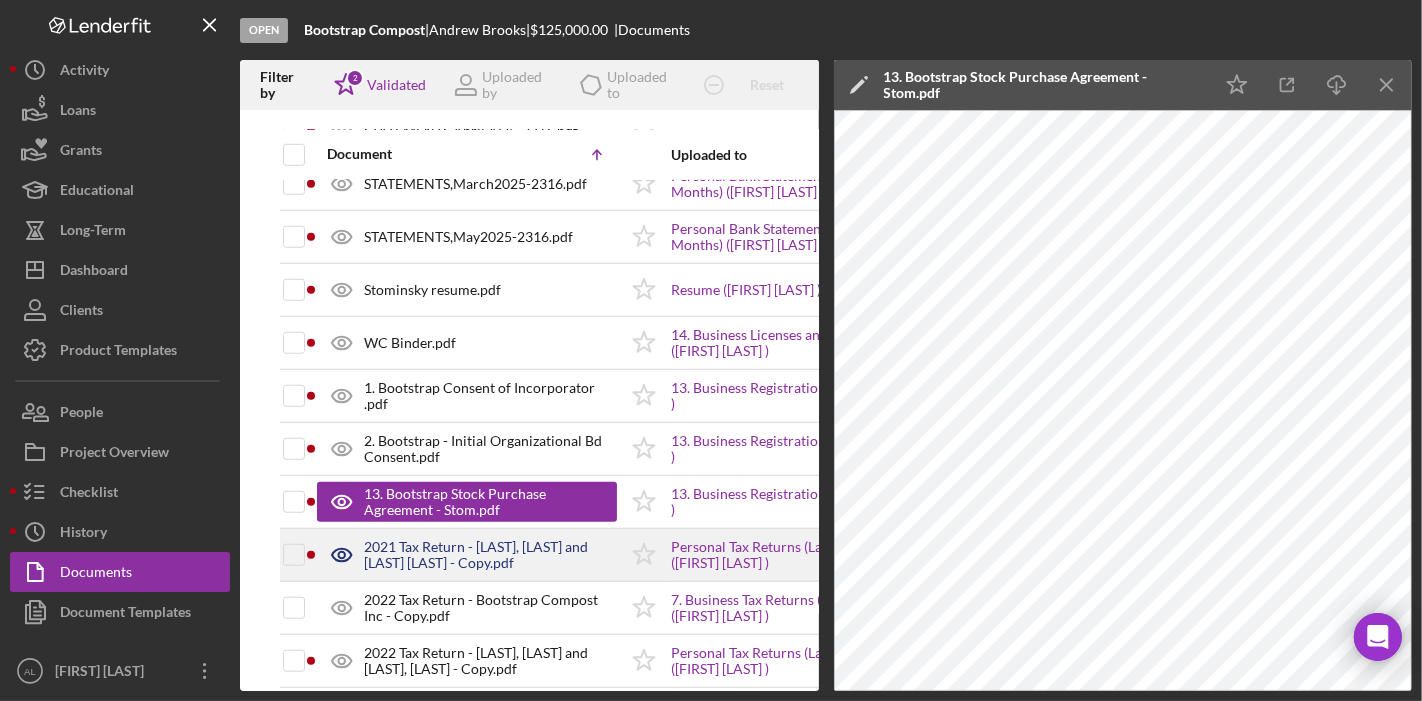click on "2021 Tax Return - [LAST], [LAST] and [LAST] [LAST] - Copy.pdf" at bounding box center (490, 555) 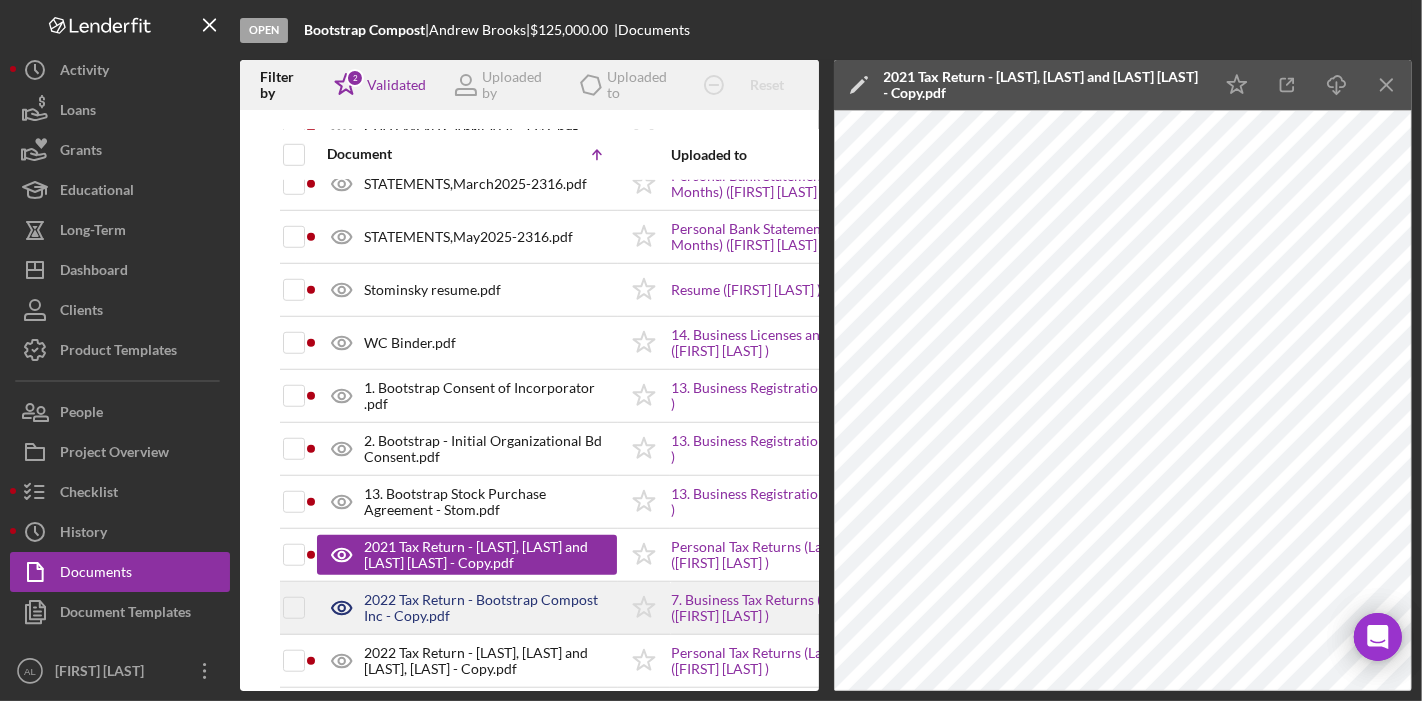 click on "2022 Tax Return - Bootstrap Compost Inc - Copy.pdf" at bounding box center (490, 608) 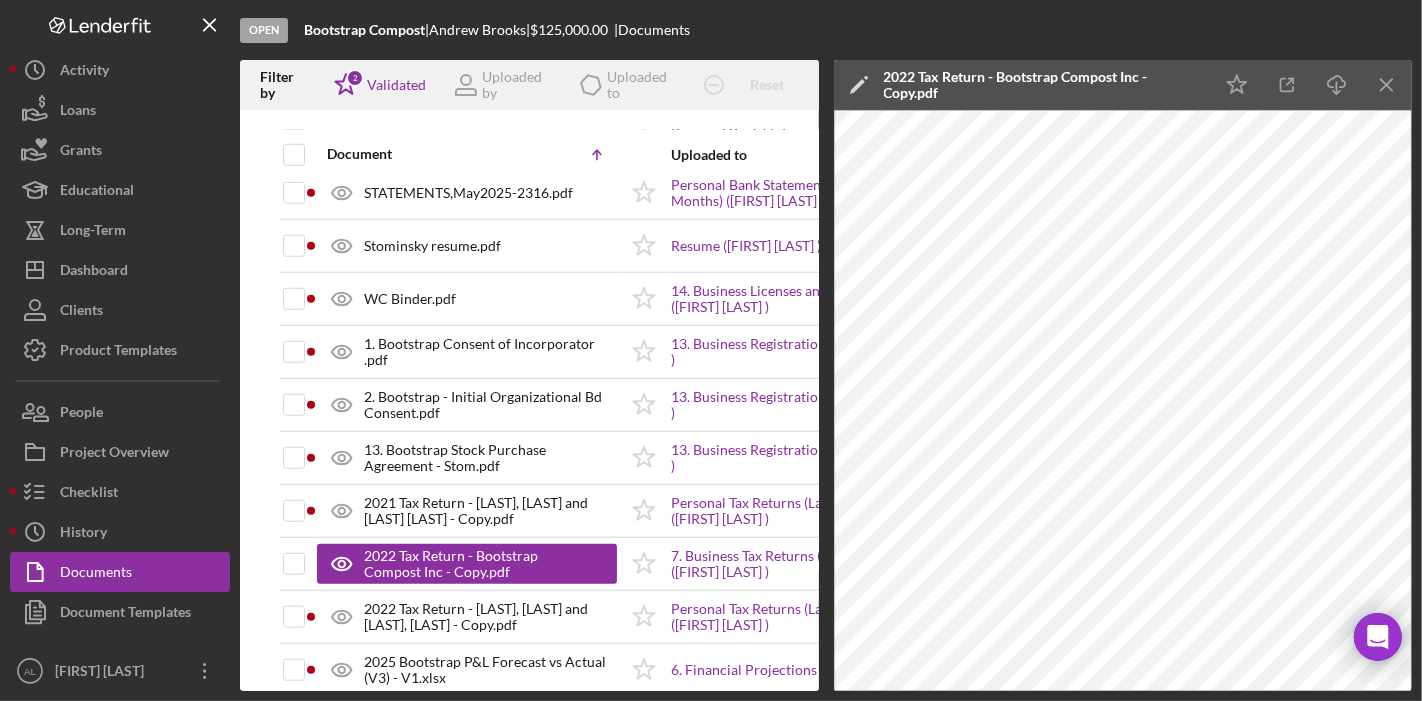 scroll, scrollTop: 1371, scrollLeft: 0, axis: vertical 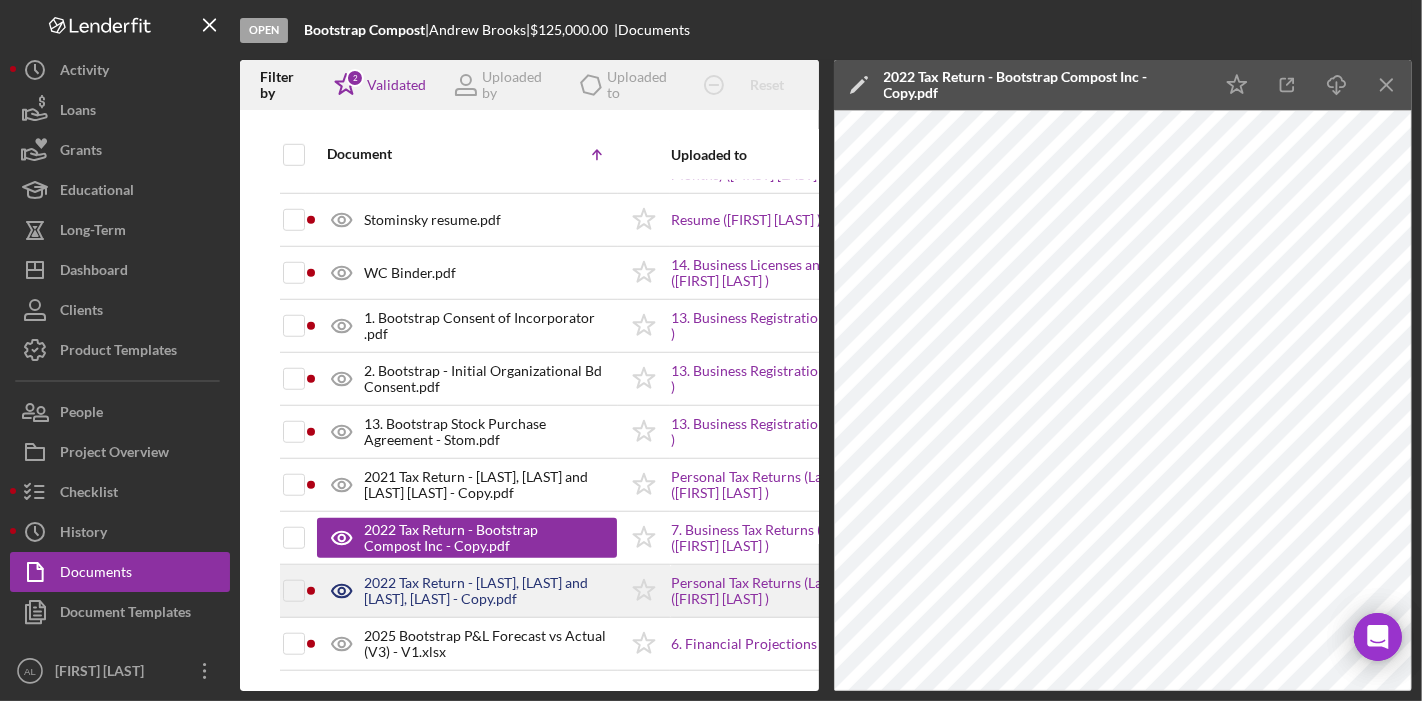 click on "2022 Tax Return - [LAST], [LAST] and [LAST], [LAST] - Copy.pdf" at bounding box center (490, 591) 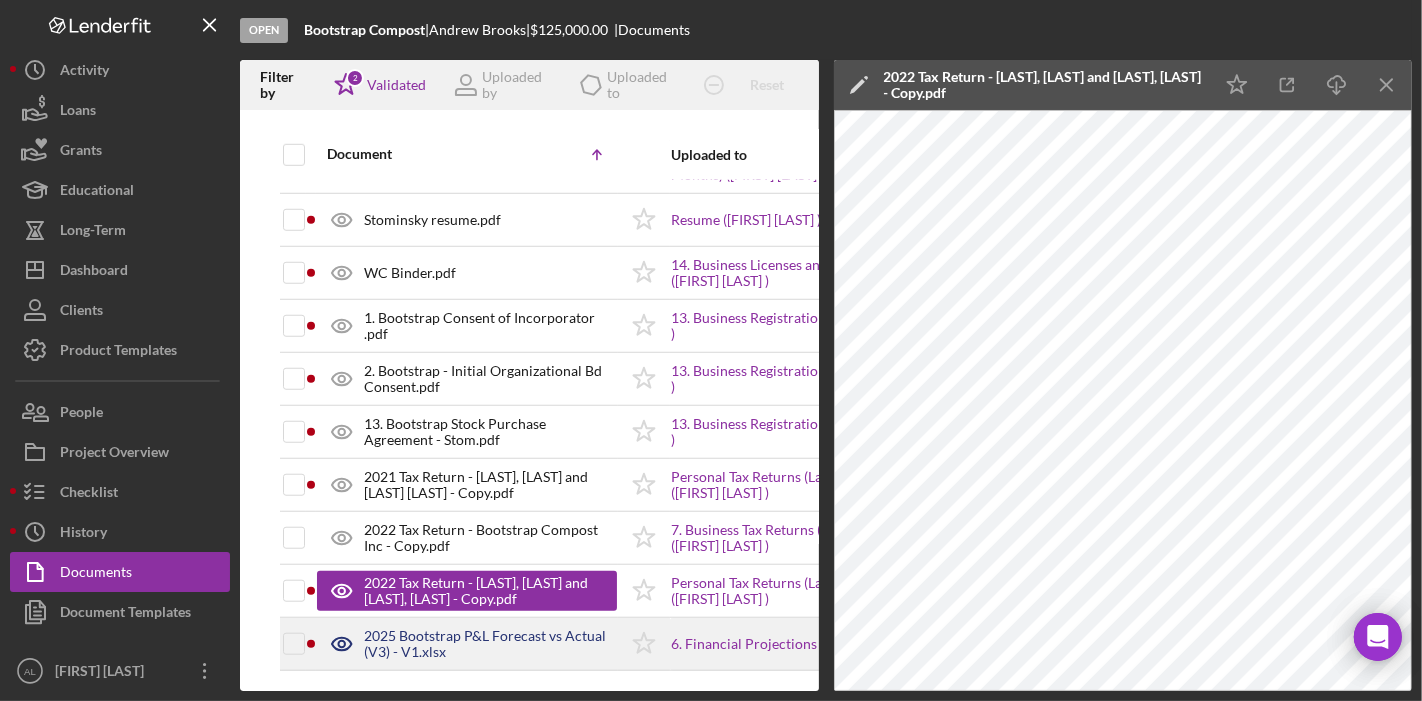 click on "2025 Bootstrap P&L Forecast vs Actual (V3) - V1.xlsx" at bounding box center (490, 644) 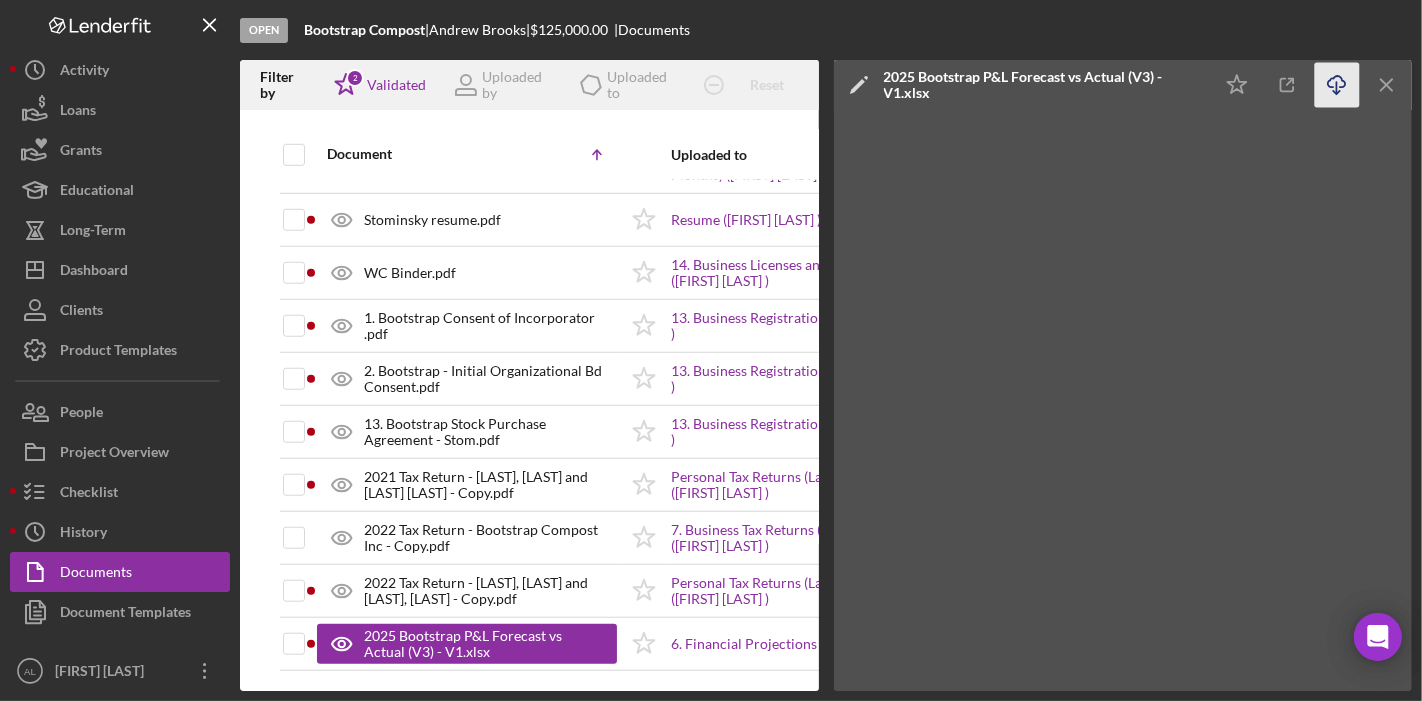click 